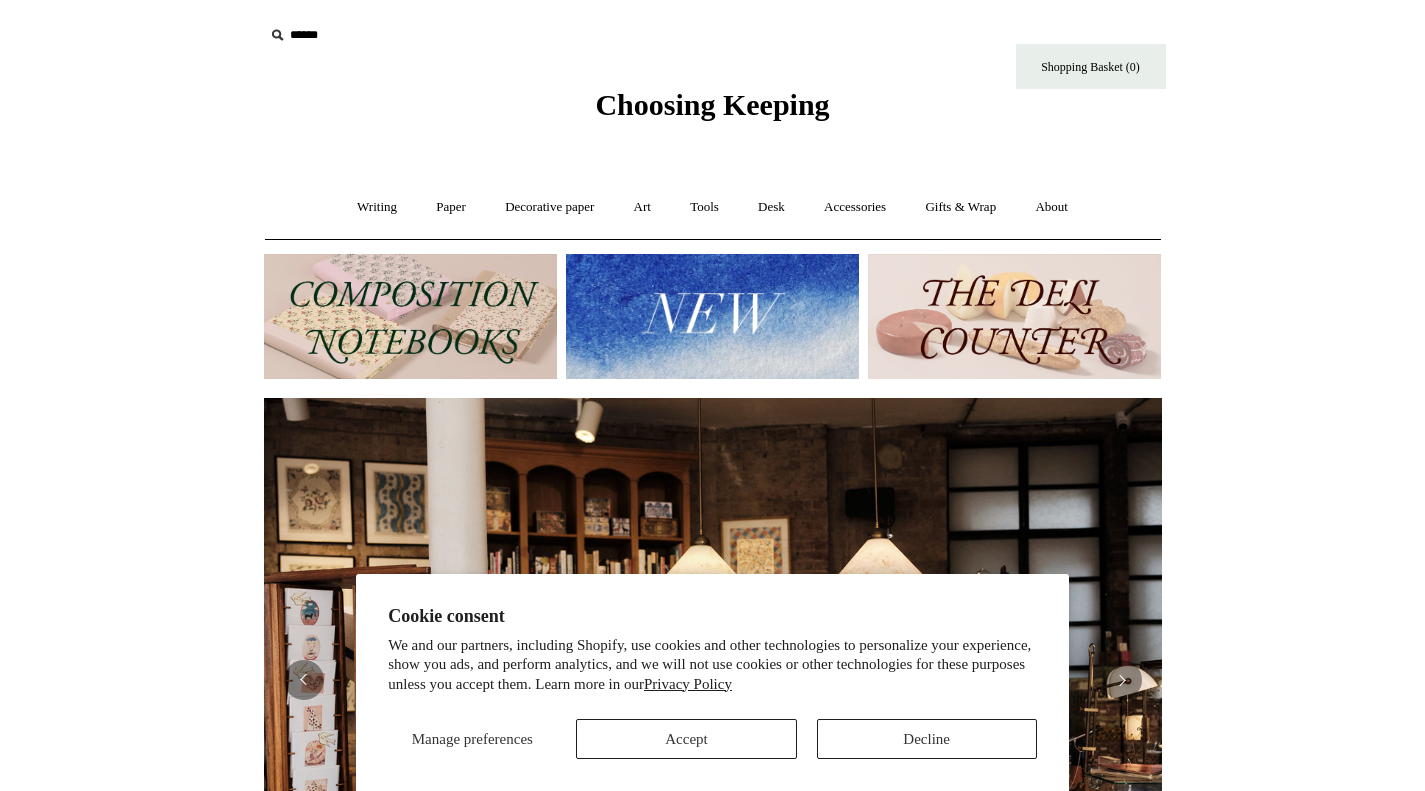 scroll, scrollTop: 0, scrollLeft: 0, axis: both 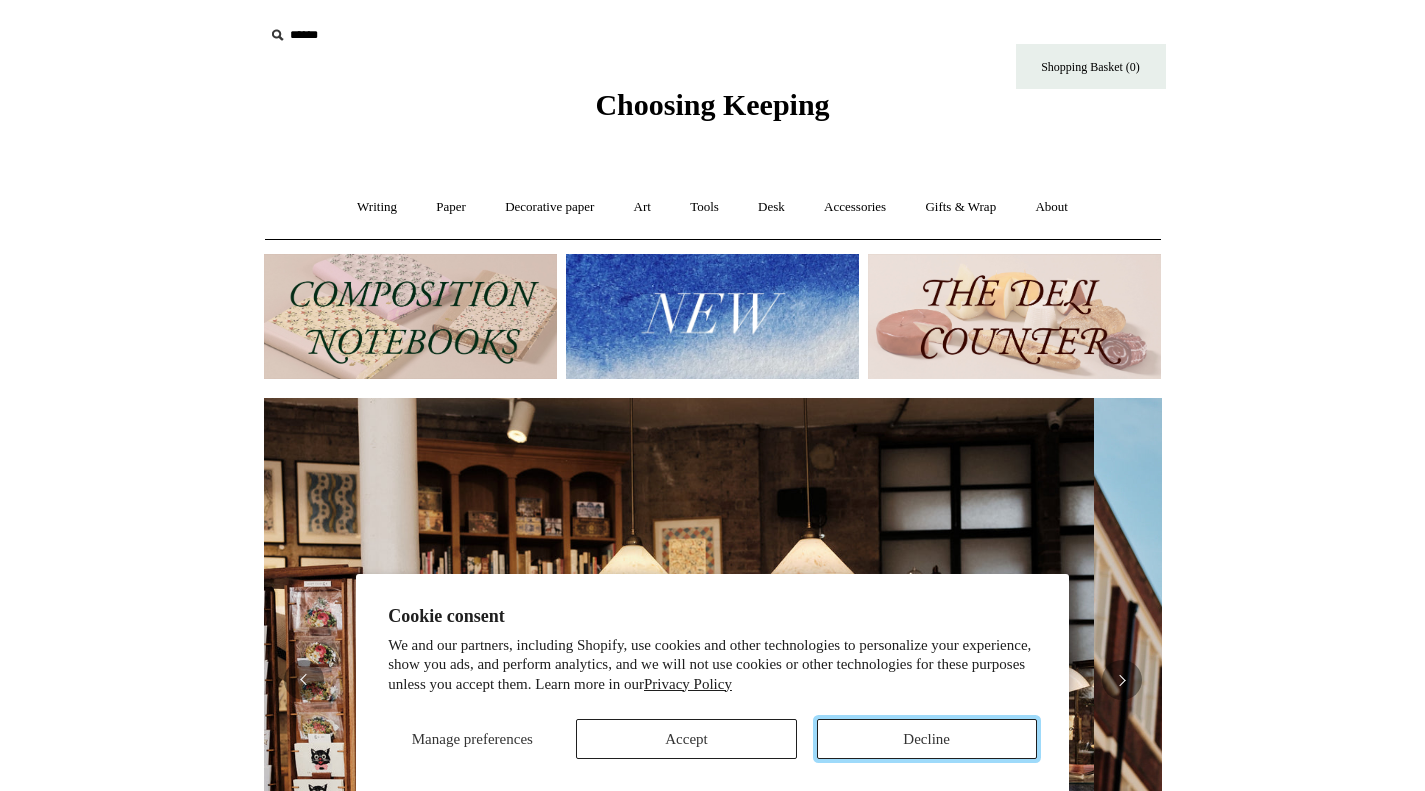 click on "Decline" at bounding box center [927, 739] 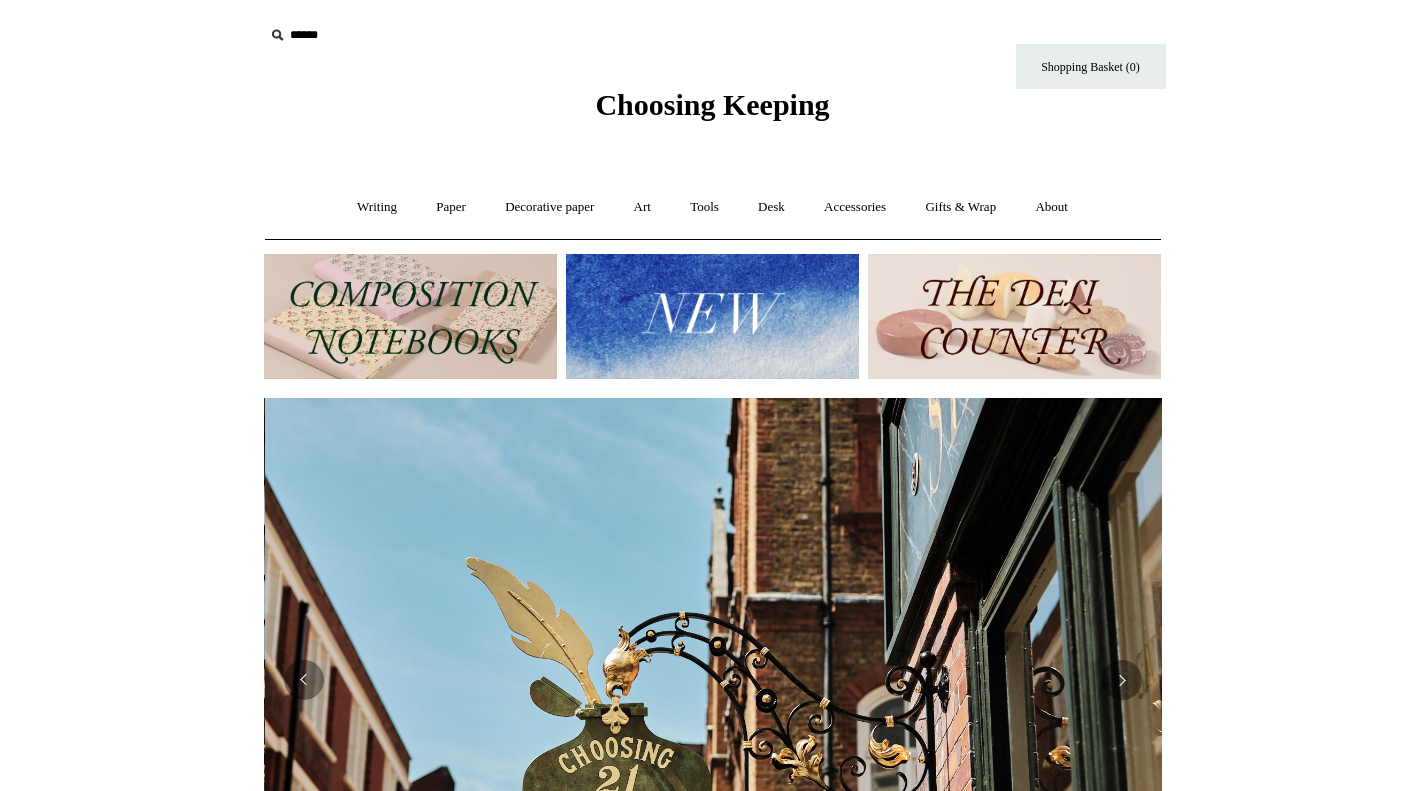scroll, scrollTop: 0, scrollLeft: 898, axis: horizontal 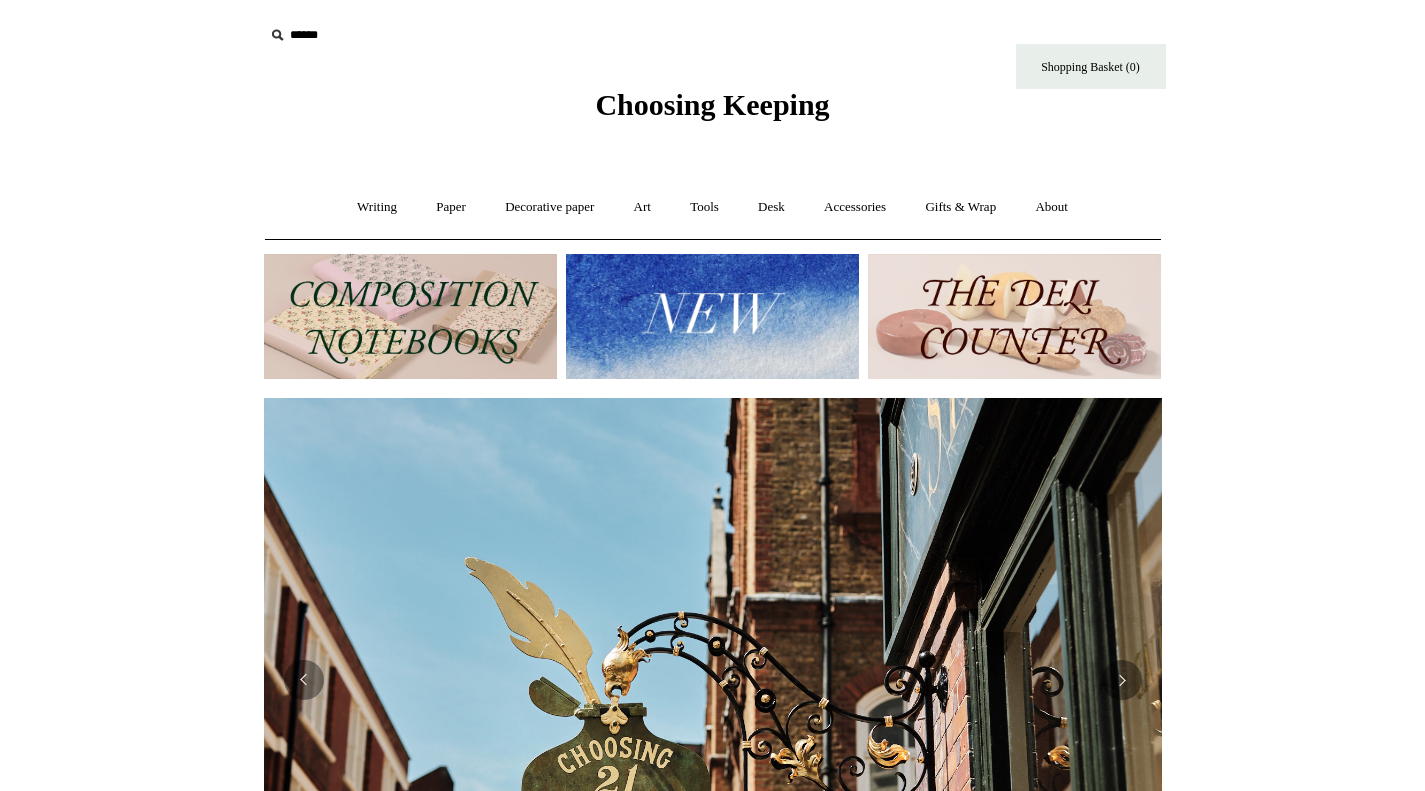 click at bounding box center [713, 680] 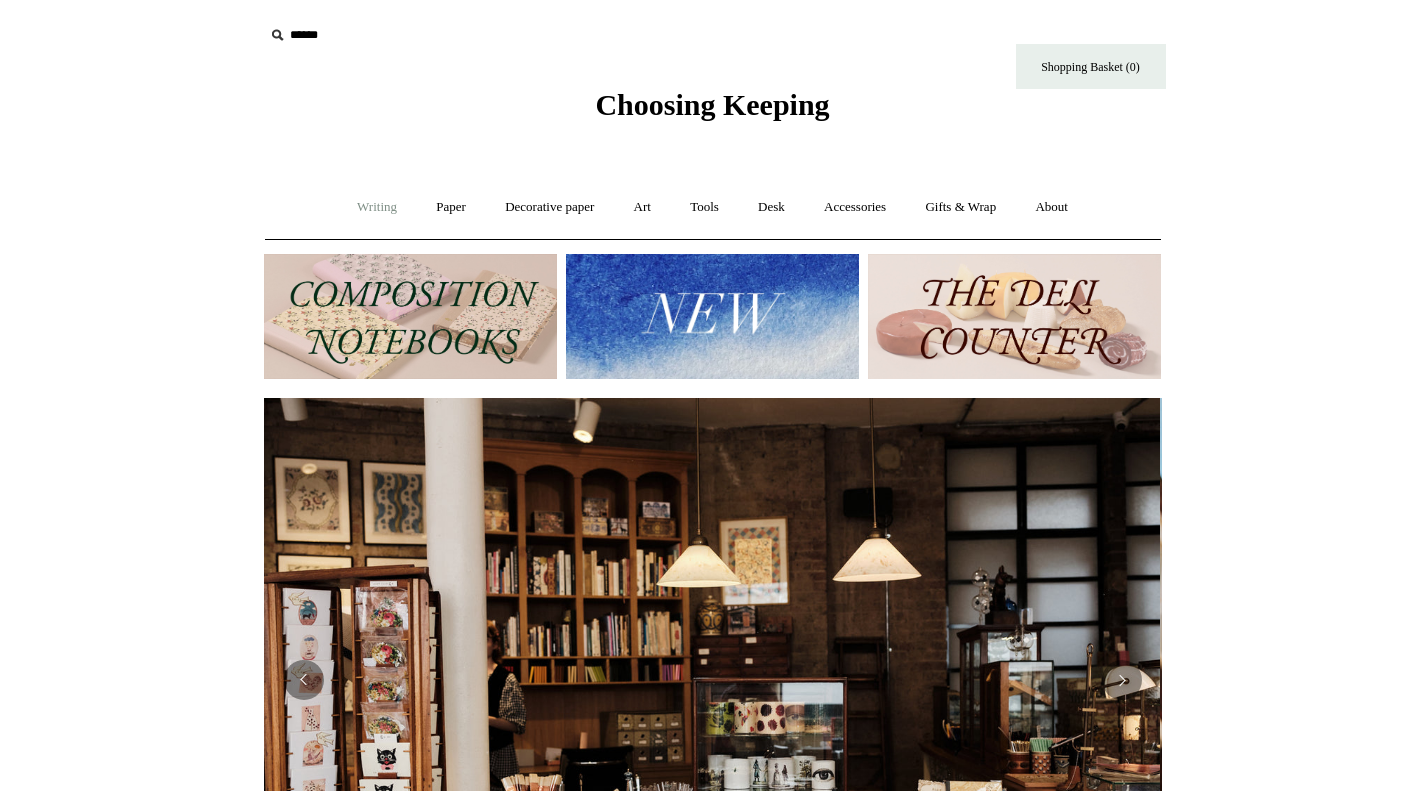 scroll, scrollTop: 0, scrollLeft: 0, axis: both 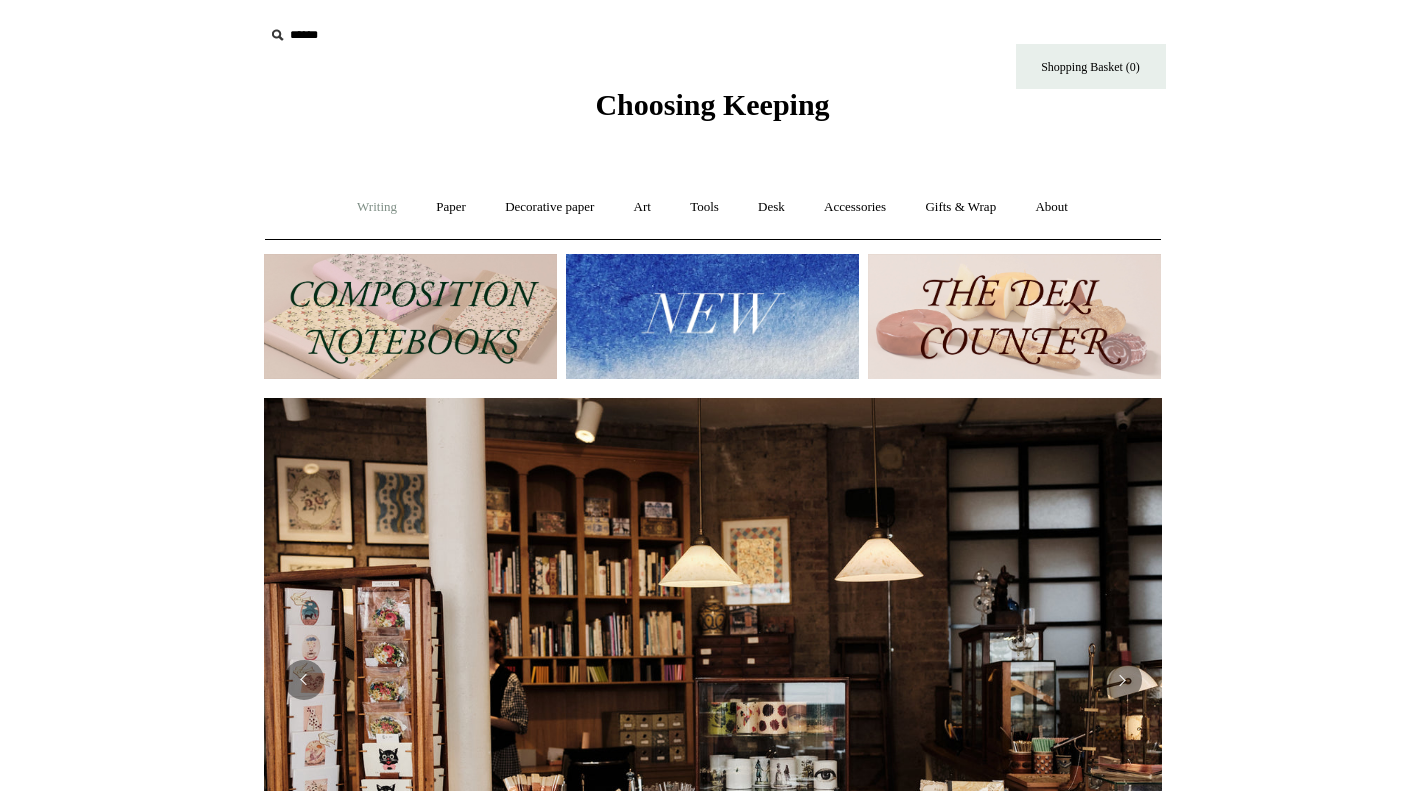 click on "Writing +" at bounding box center [377, 207] 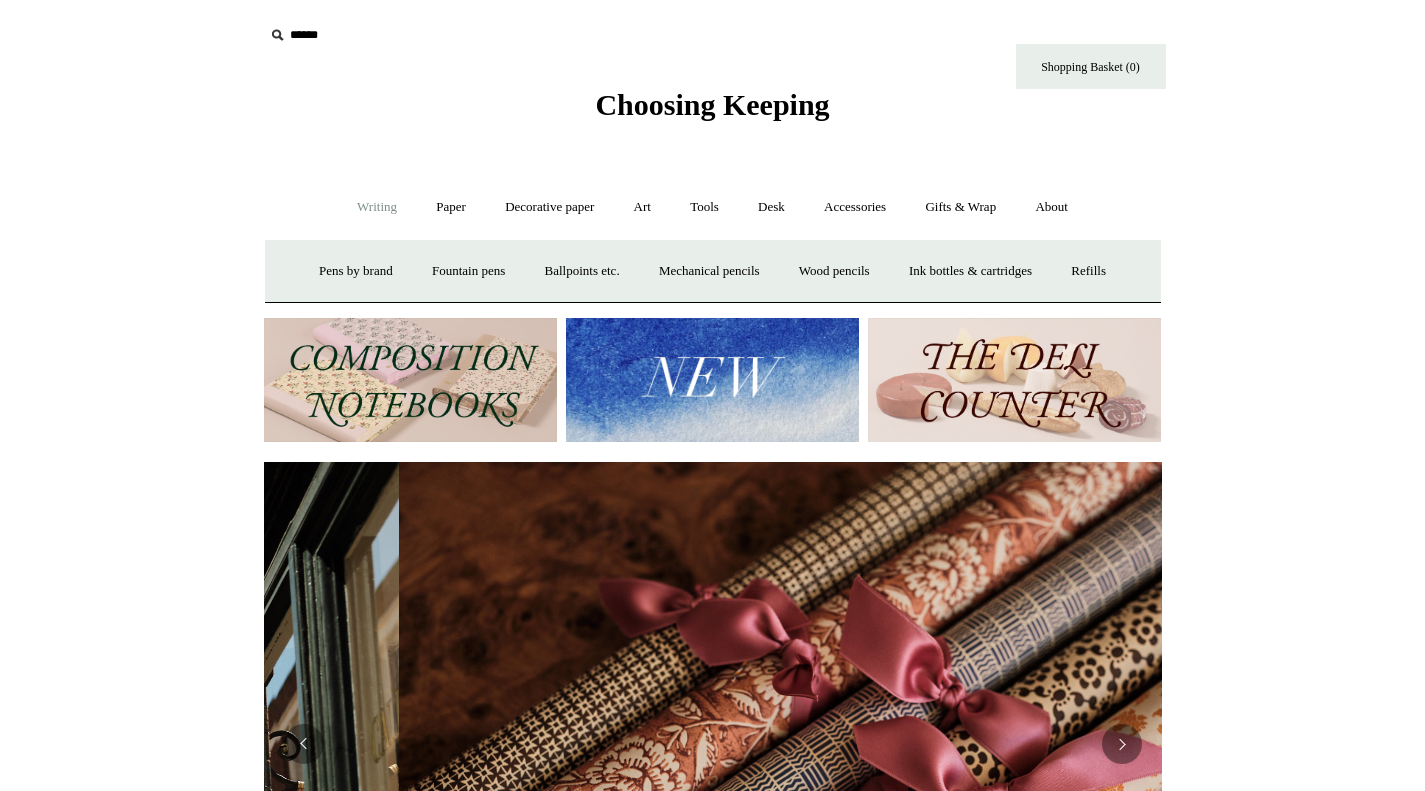 scroll, scrollTop: 0, scrollLeft: 1796, axis: horizontal 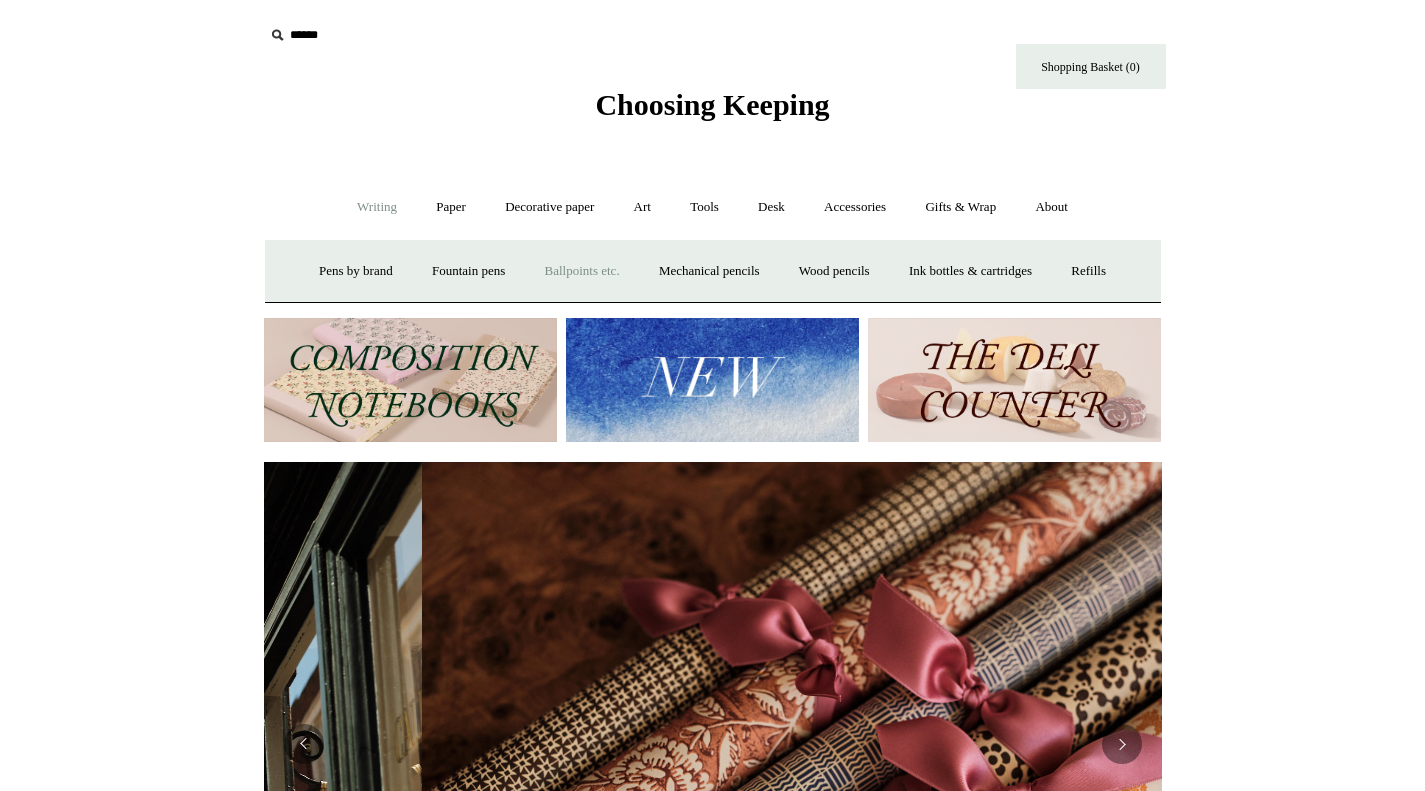 click on "Ballpoints etc. +" at bounding box center [582, 271] 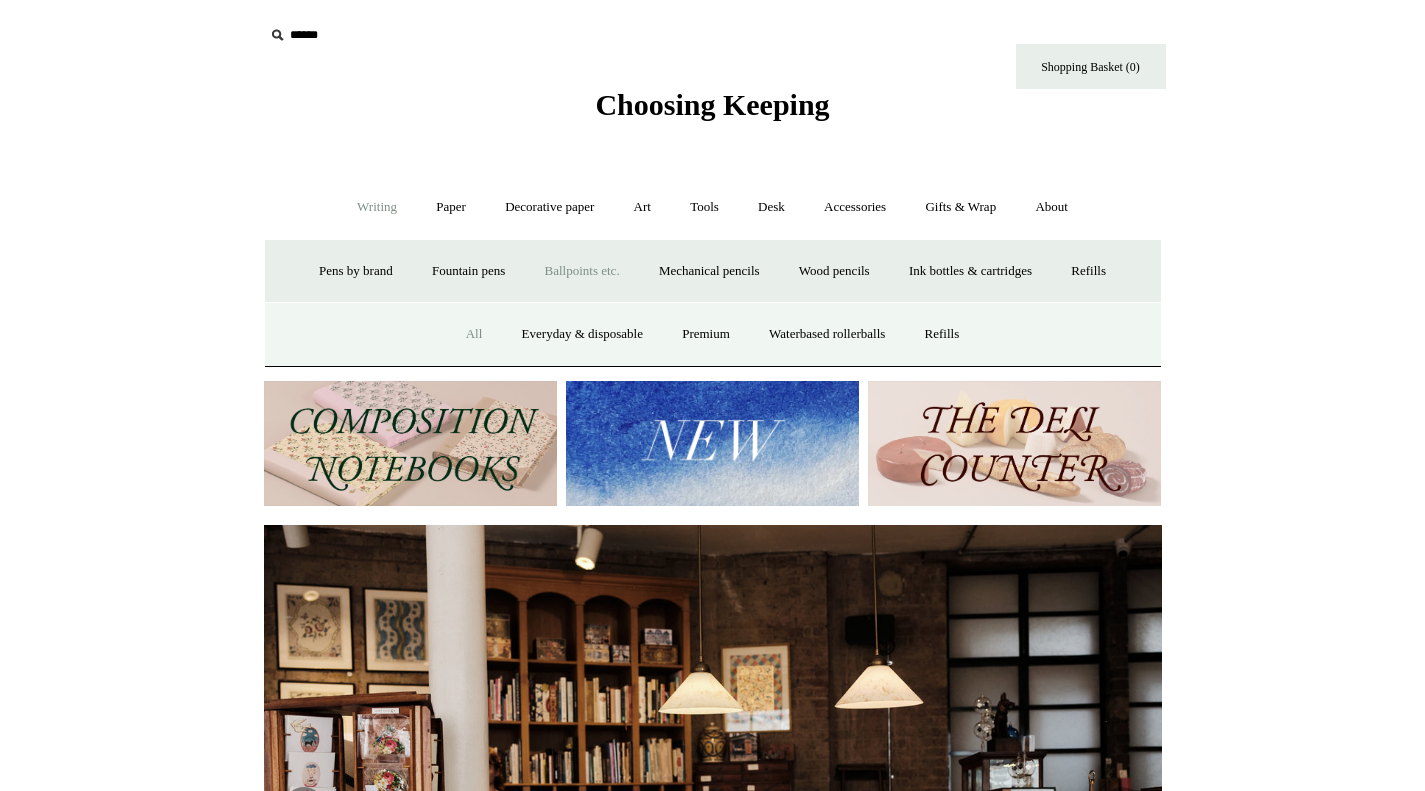 scroll, scrollTop: 0, scrollLeft: 735, axis: horizontal 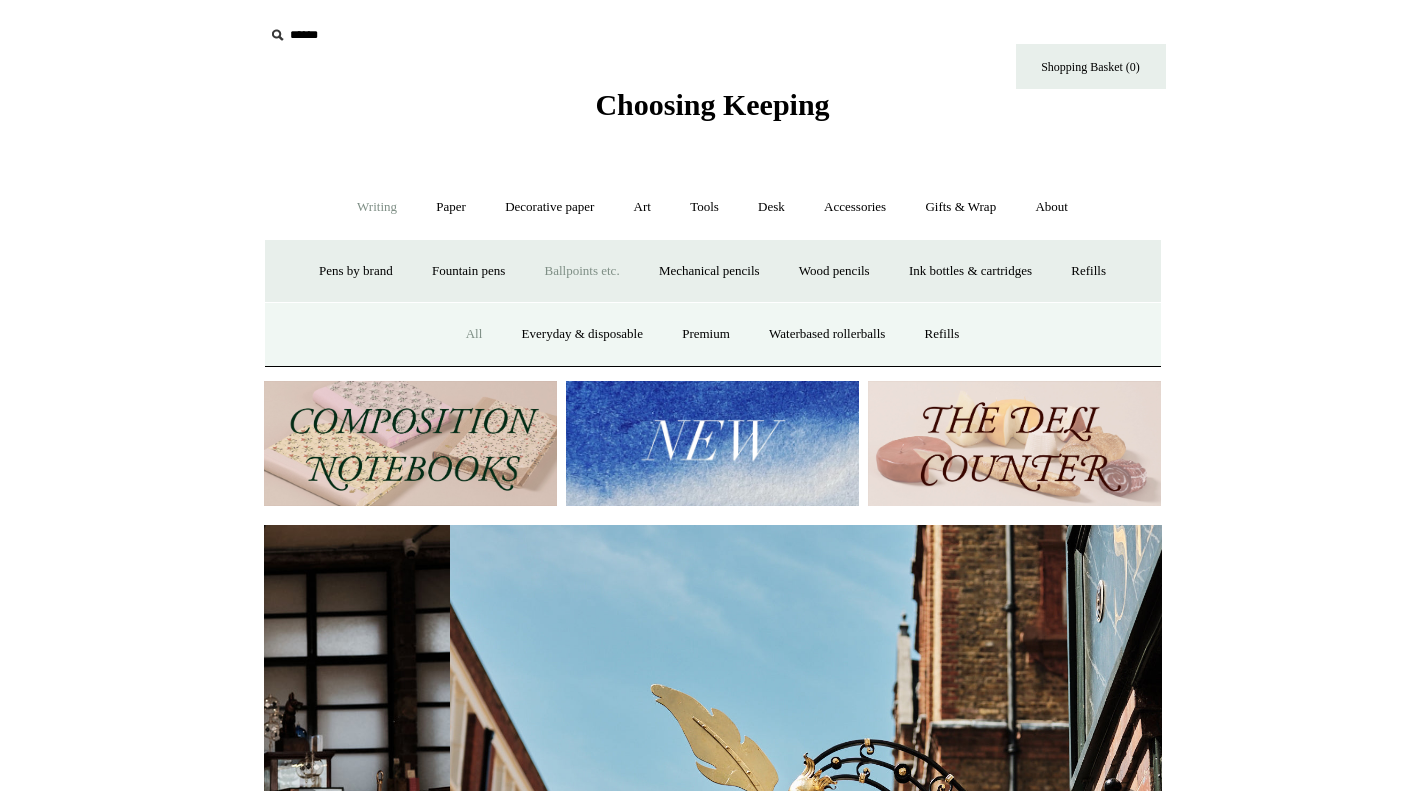 click on "All" at bounding box center (474, 334) 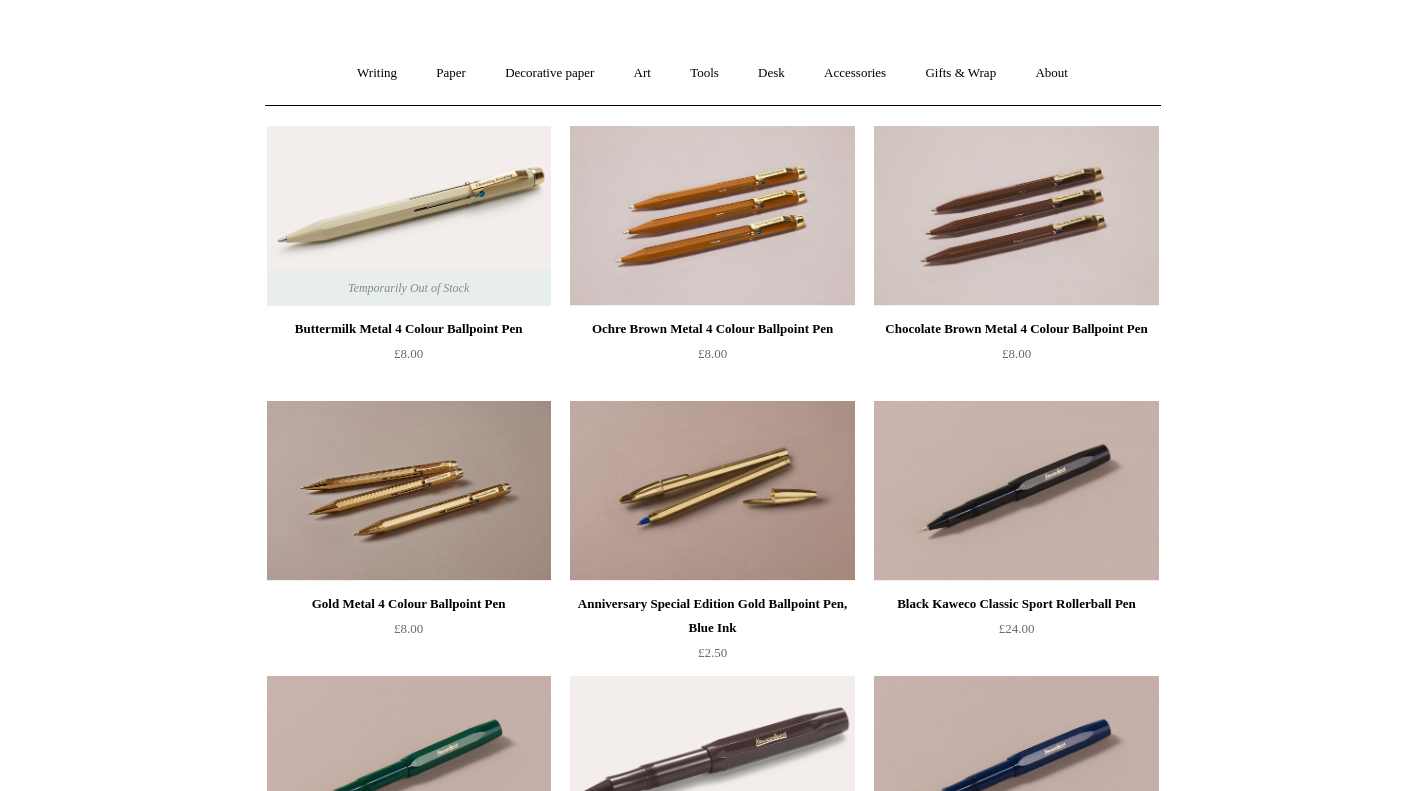 scroll, scrollTop: 0, scrollLeft: 0, axis: both 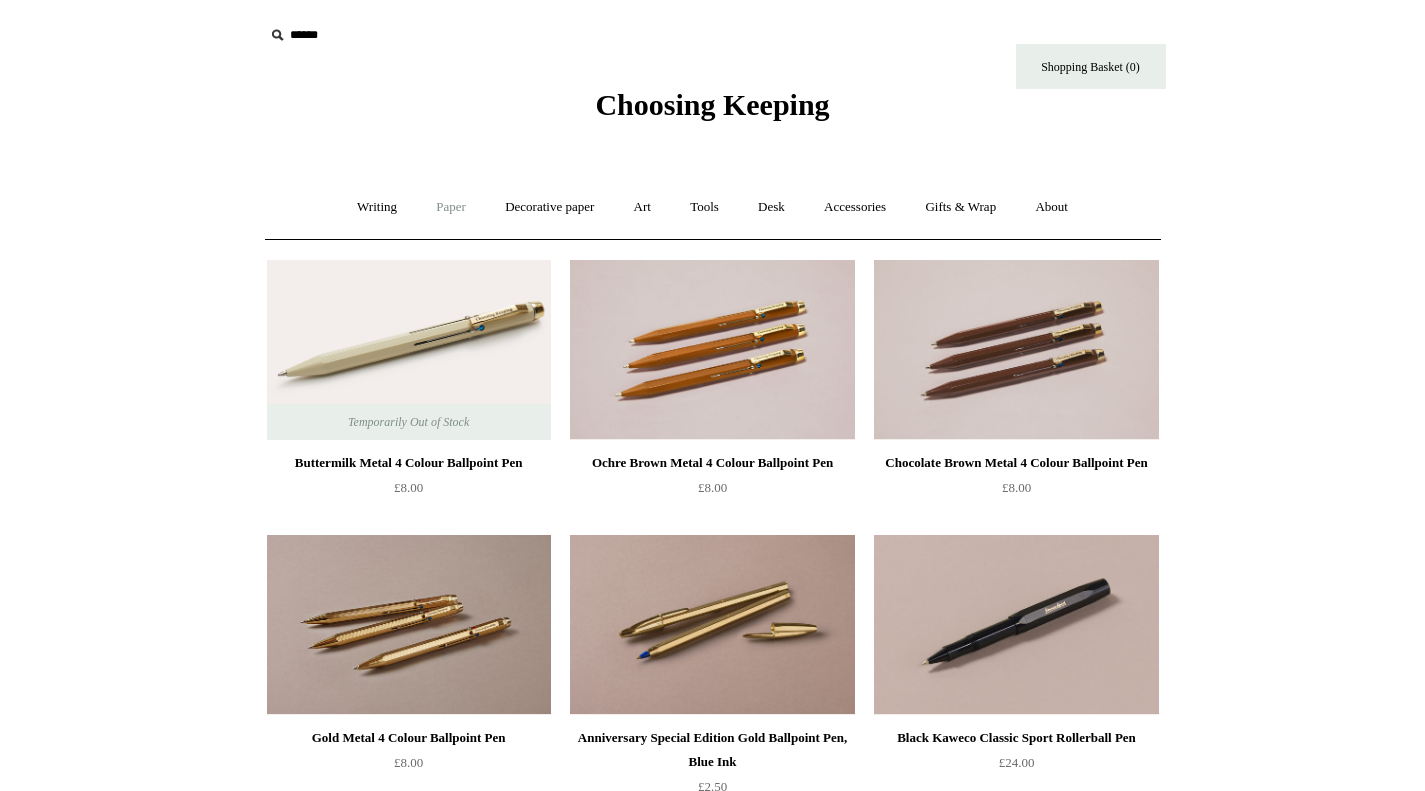 click on "Paper +" at bounding box center [451, 207] 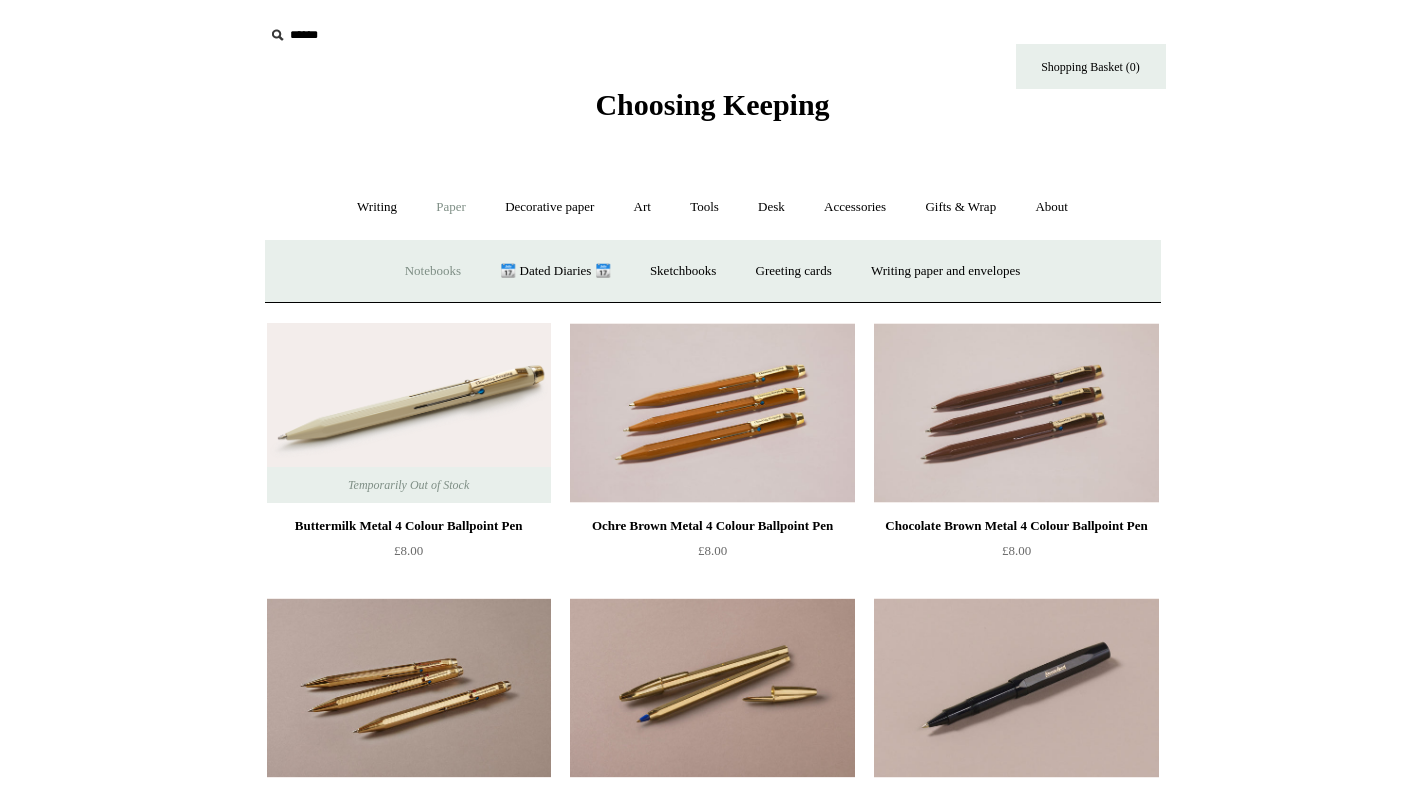 click on "Notebooks +" at bounding box center [433, 271] 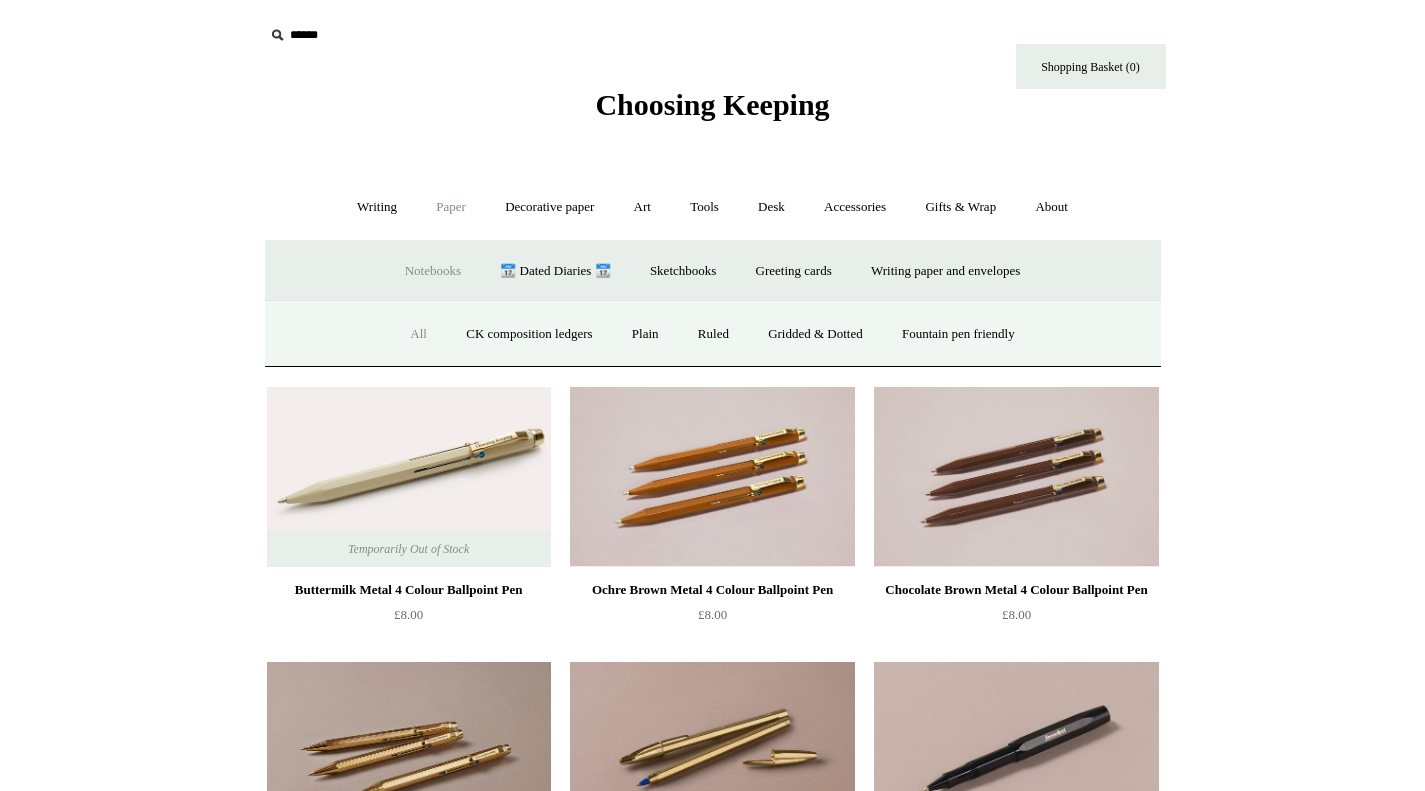click on "All" at bounding box center [418, 334] 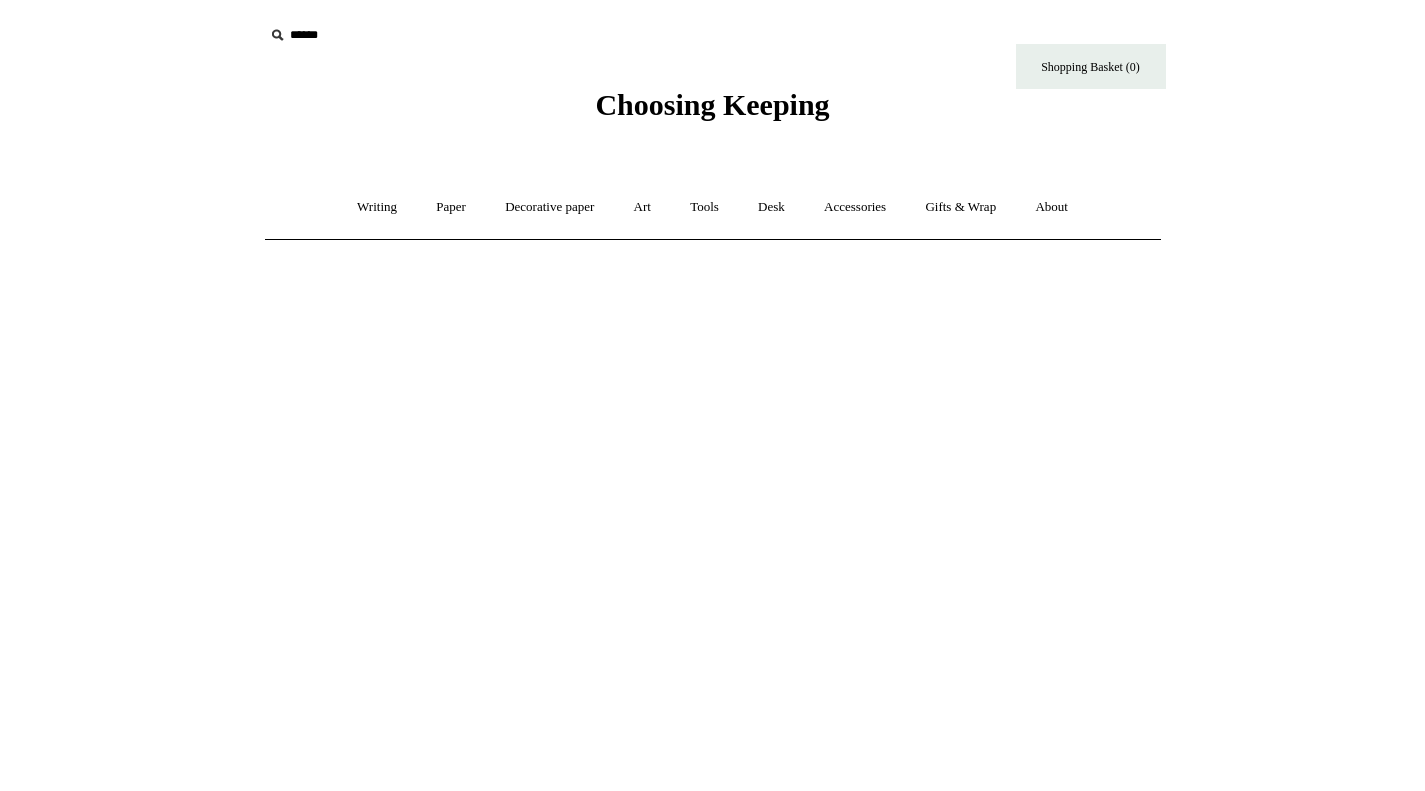 scroll, scrollTop: 0, scrollLeft: 0, axis: both 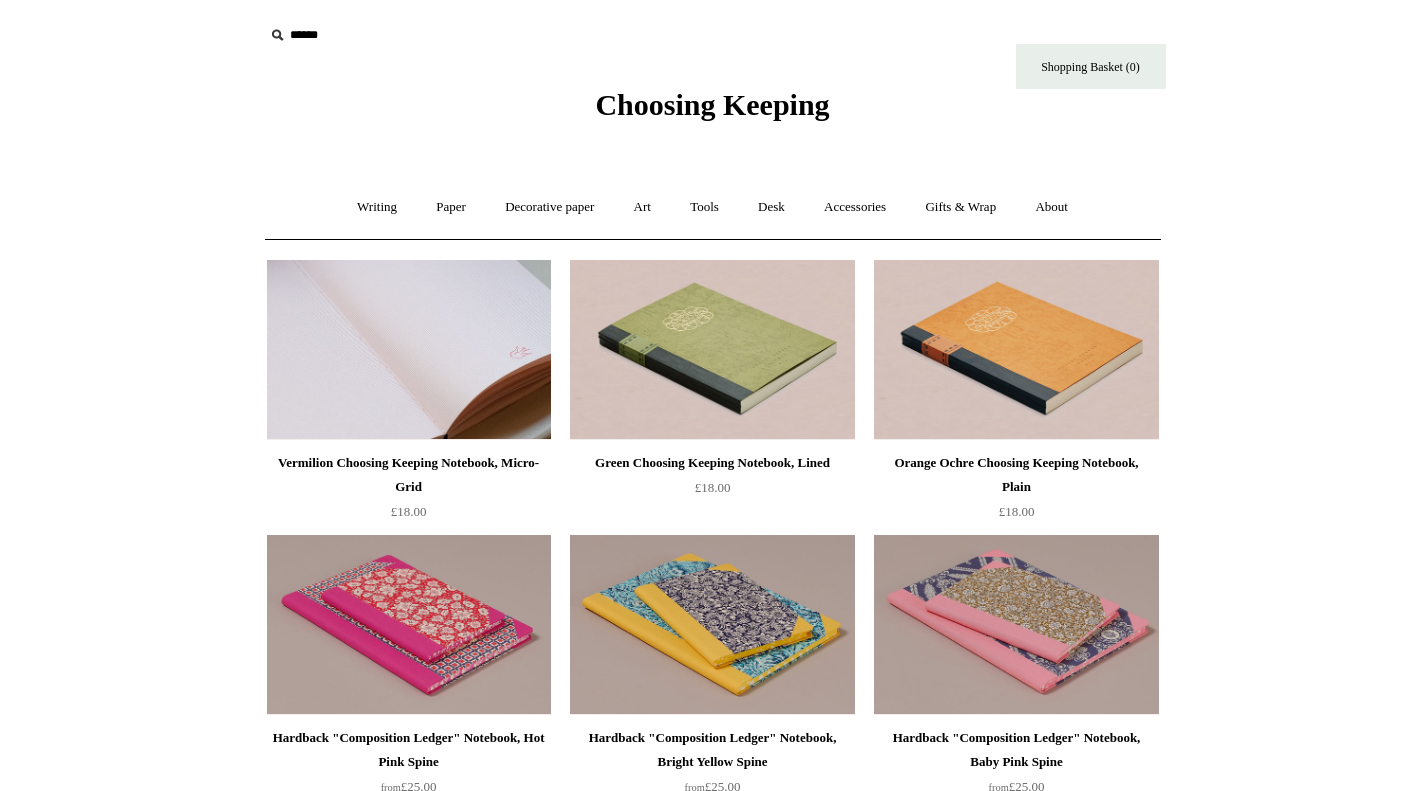 click at bounding box center (409, 350) 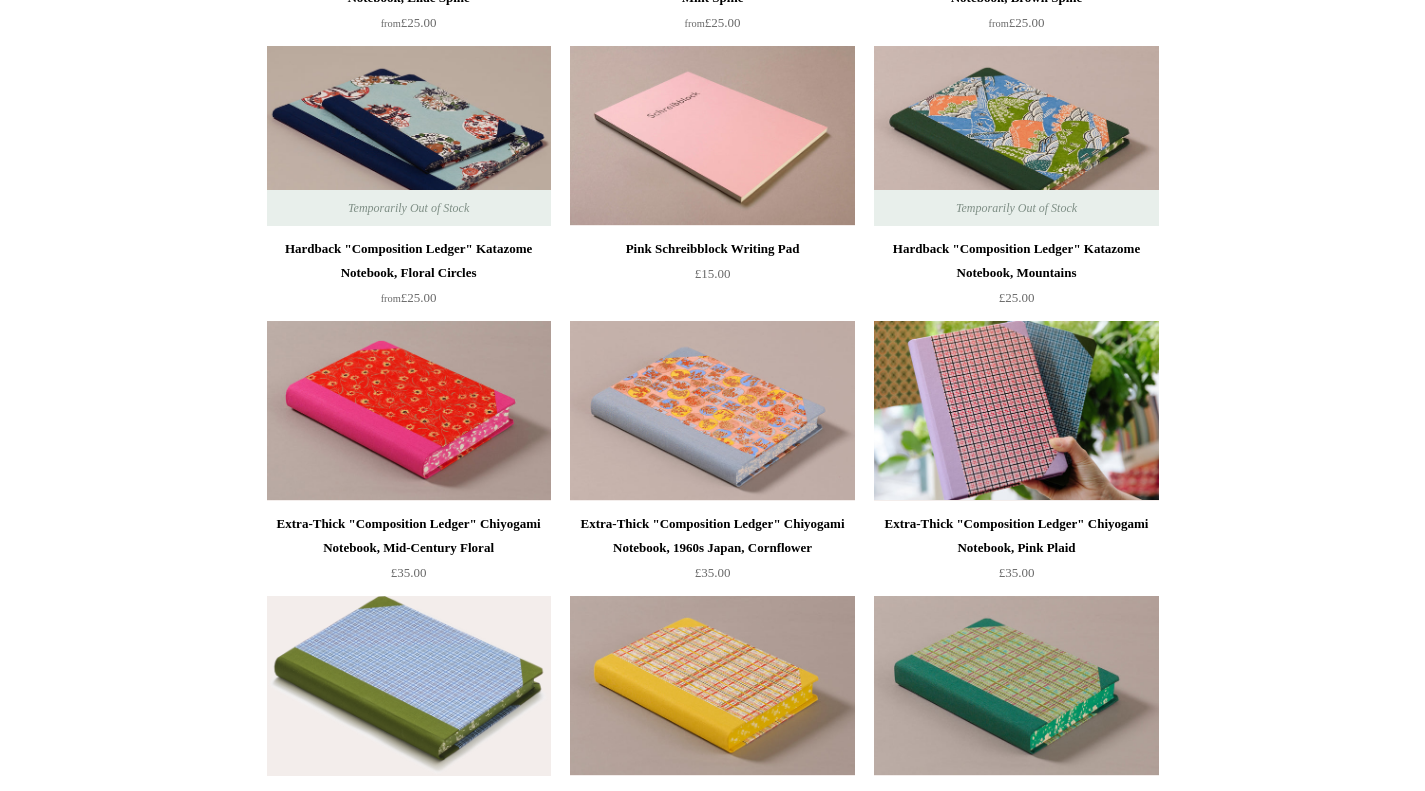 scroll, scrollTop: 1850, scrollLeft: 0, axis: vertical 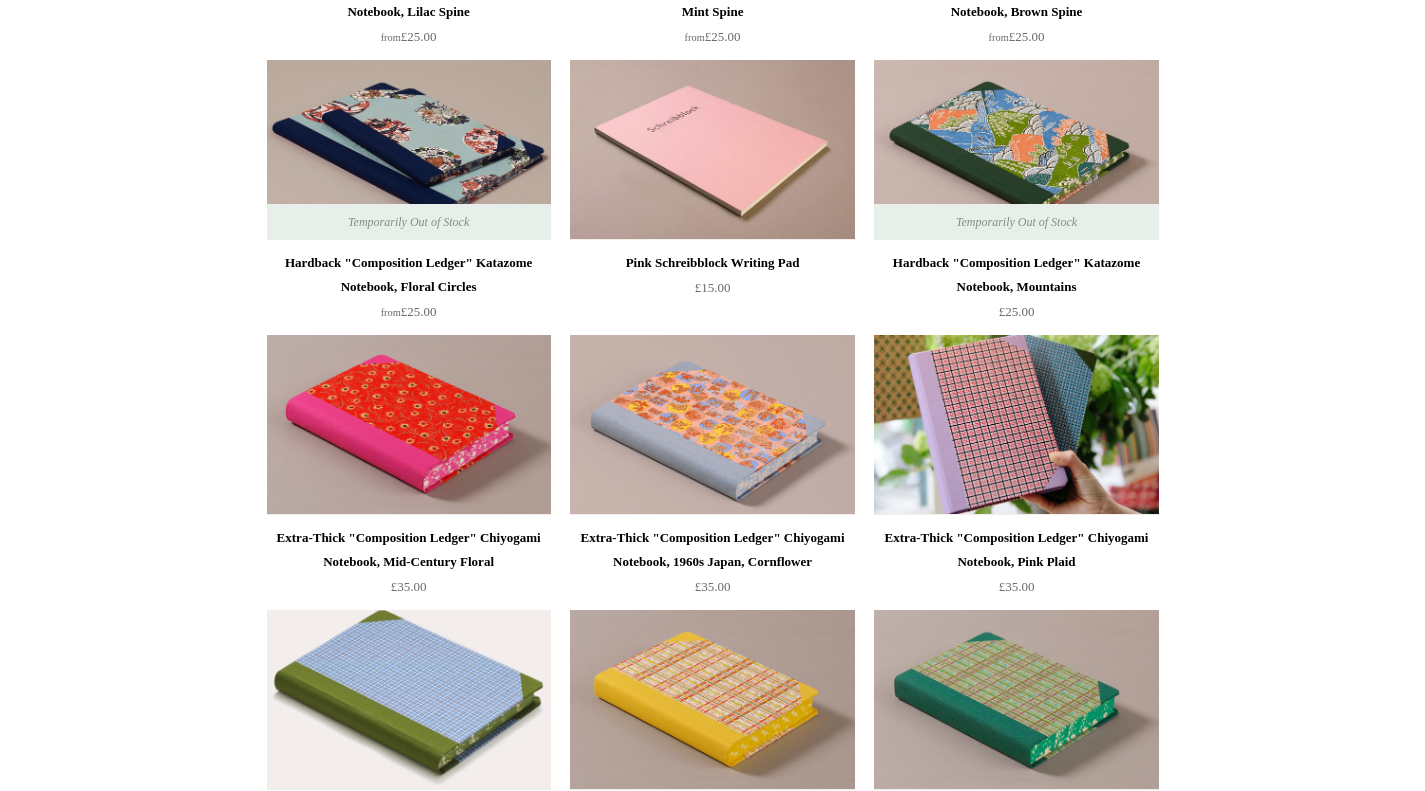 click on "Vermilion Choosing Keeping Notebook, Micro-Grid
£18.00" at bounding box center [736, 4450] 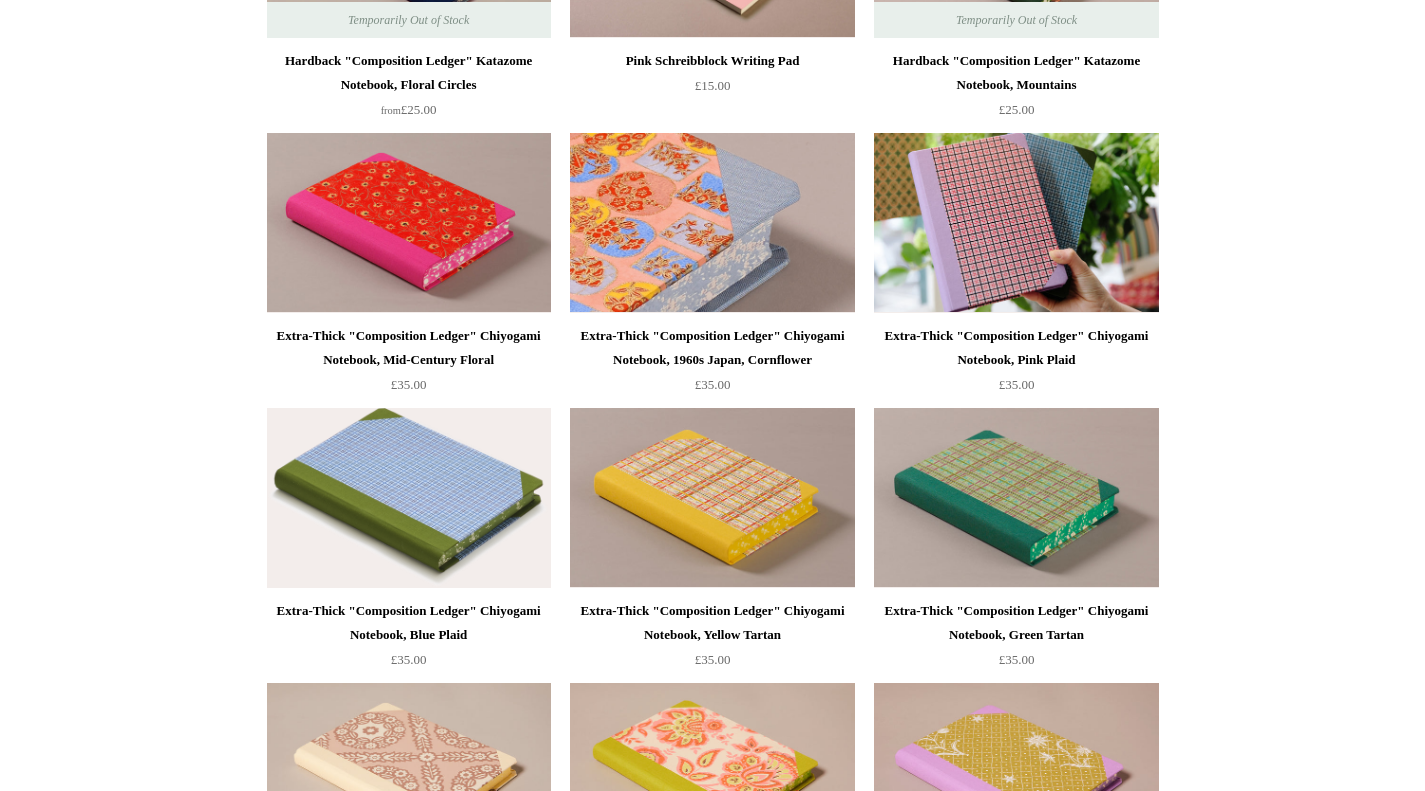 scroll, scrollTop: 2053, scrollLeft: 0, axis: vertical 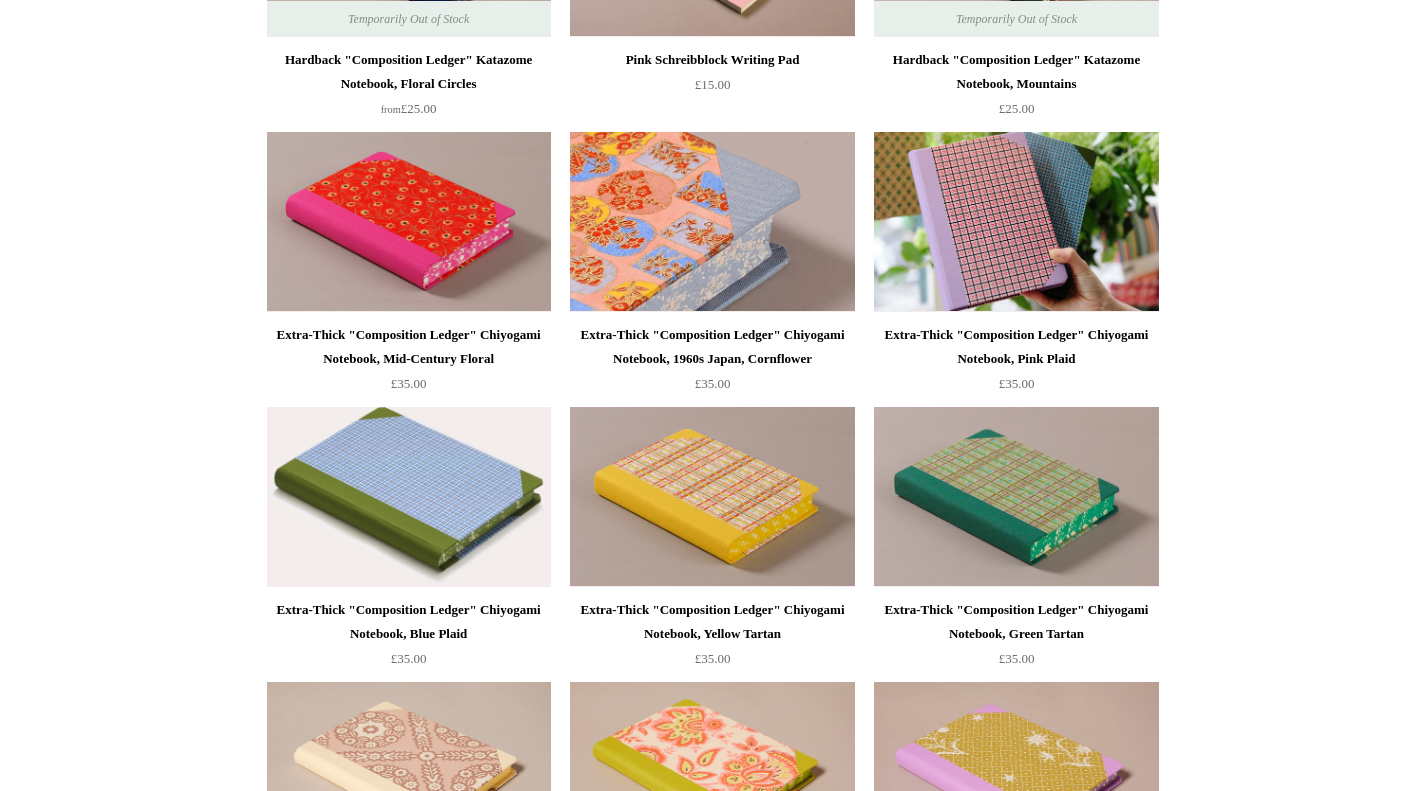 click at bounding box center (712, 497) 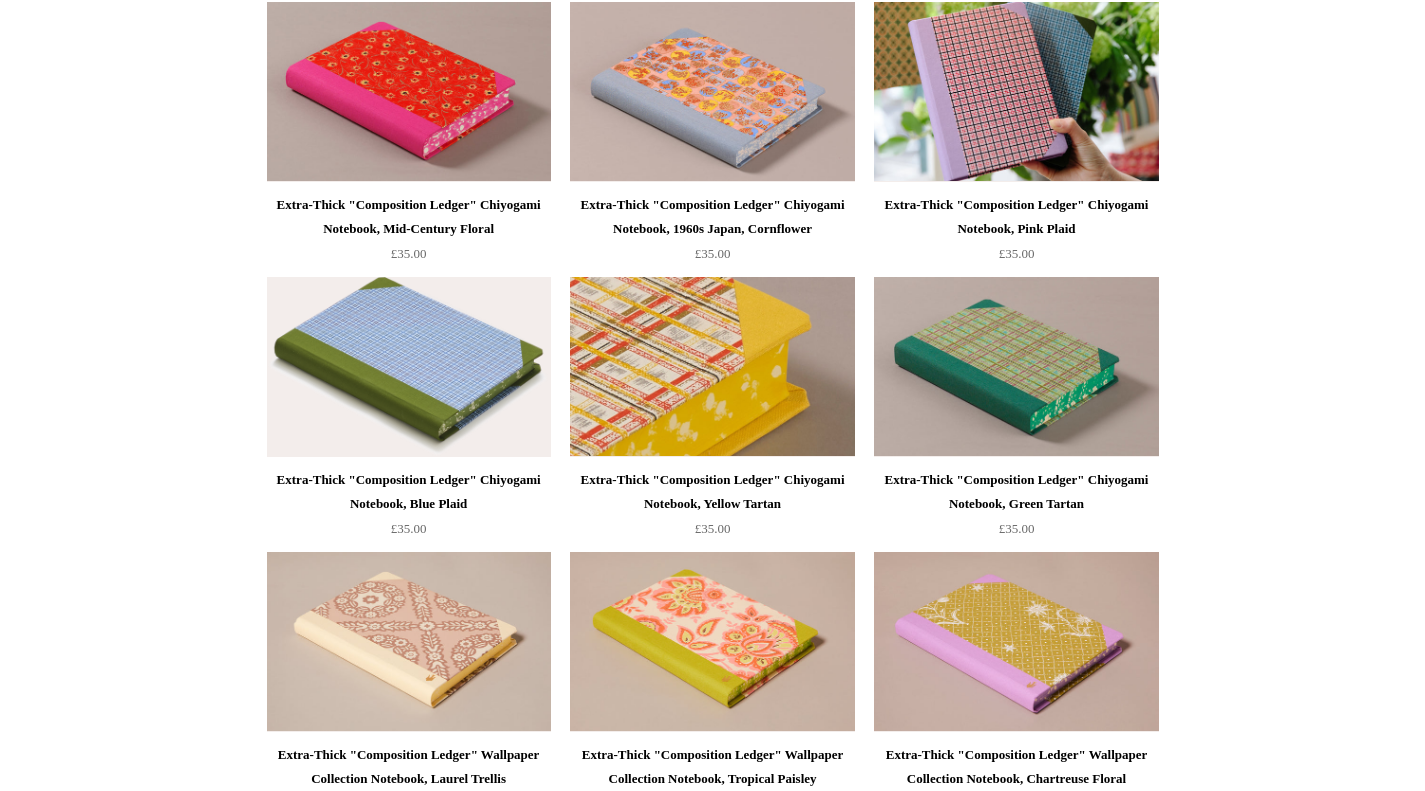 scroll, scrollTop: 2194, scrollLeft: 0, axis: vertical 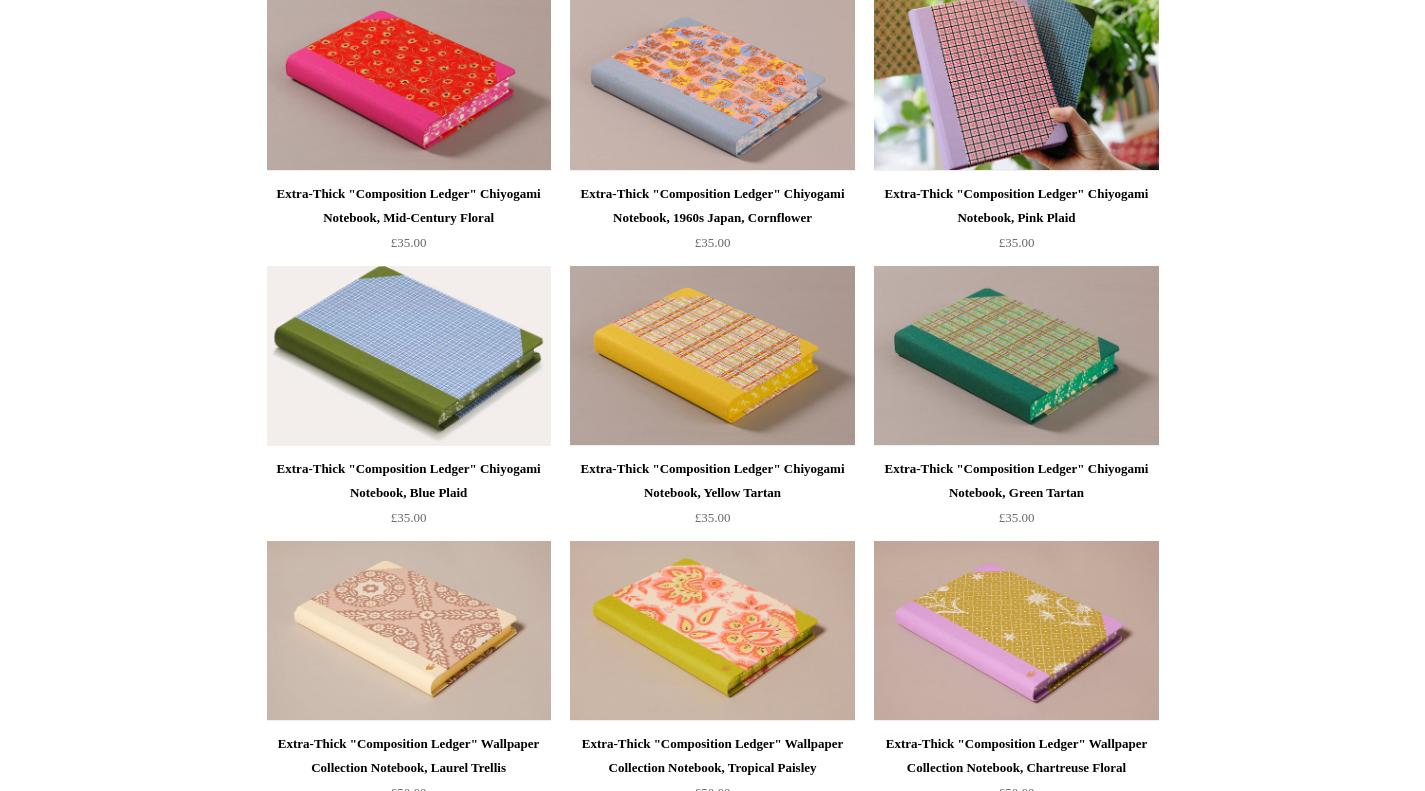 click at bounding box center (409, 356) 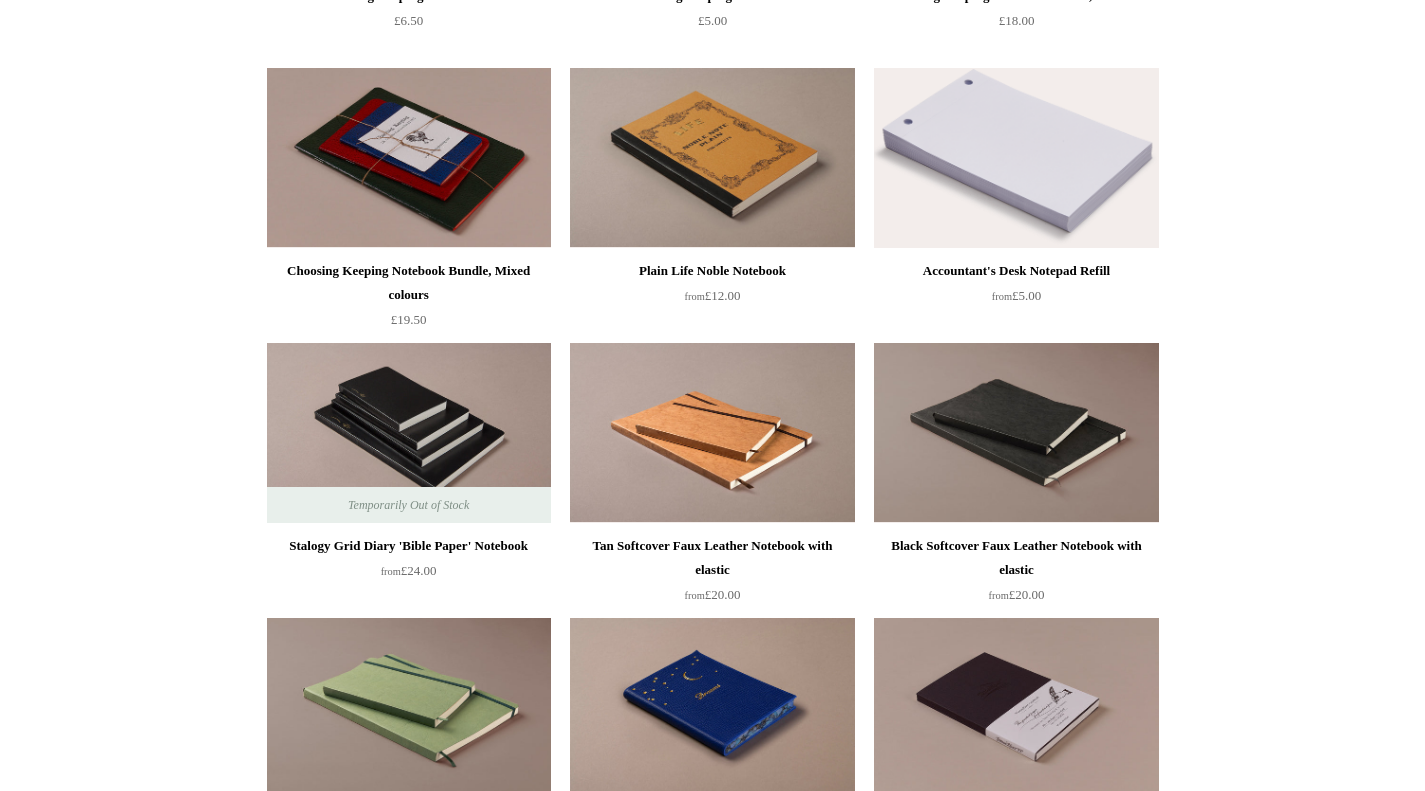 scroll, scrollTop: 5145, scrollLeft: 0, axis: vertical 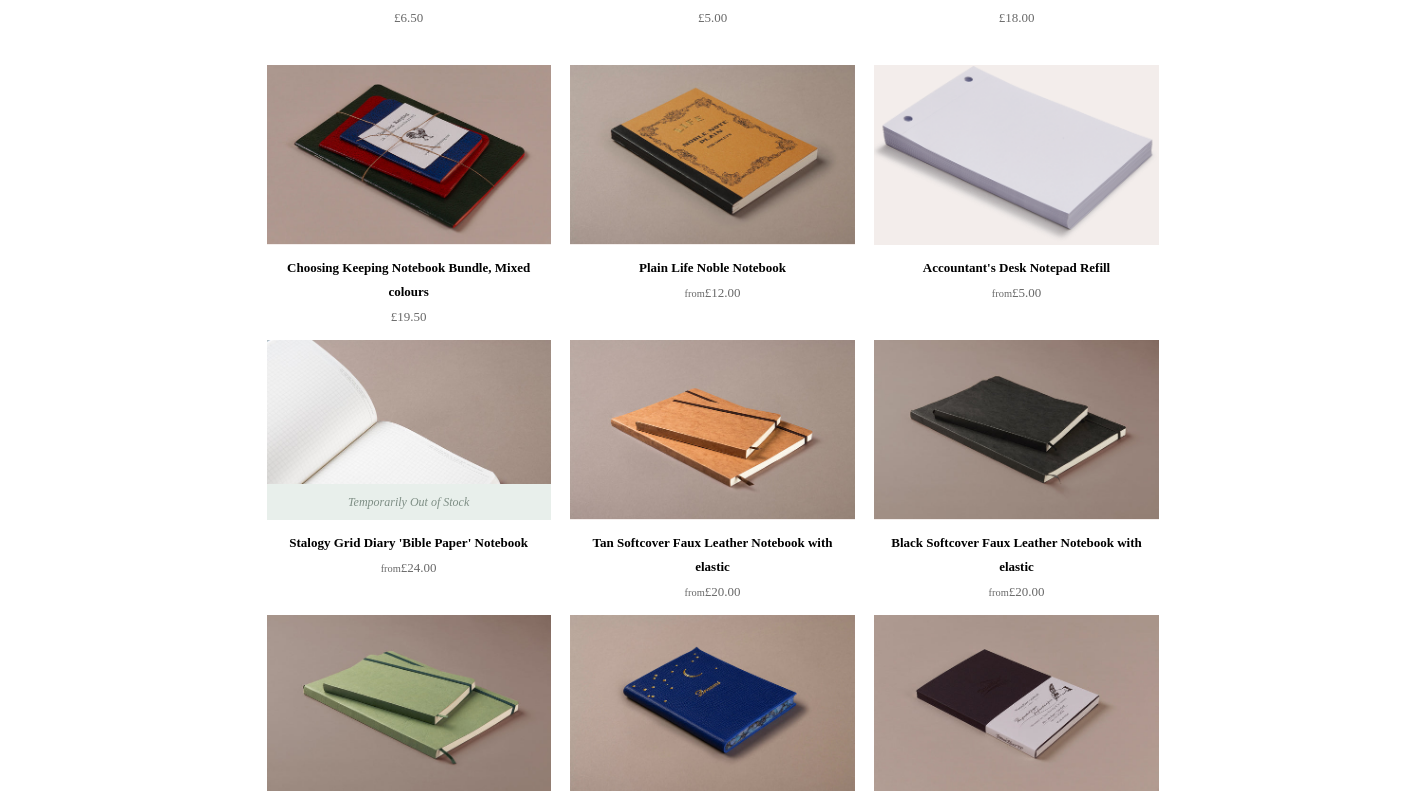 click at bounding box center [409, 430] 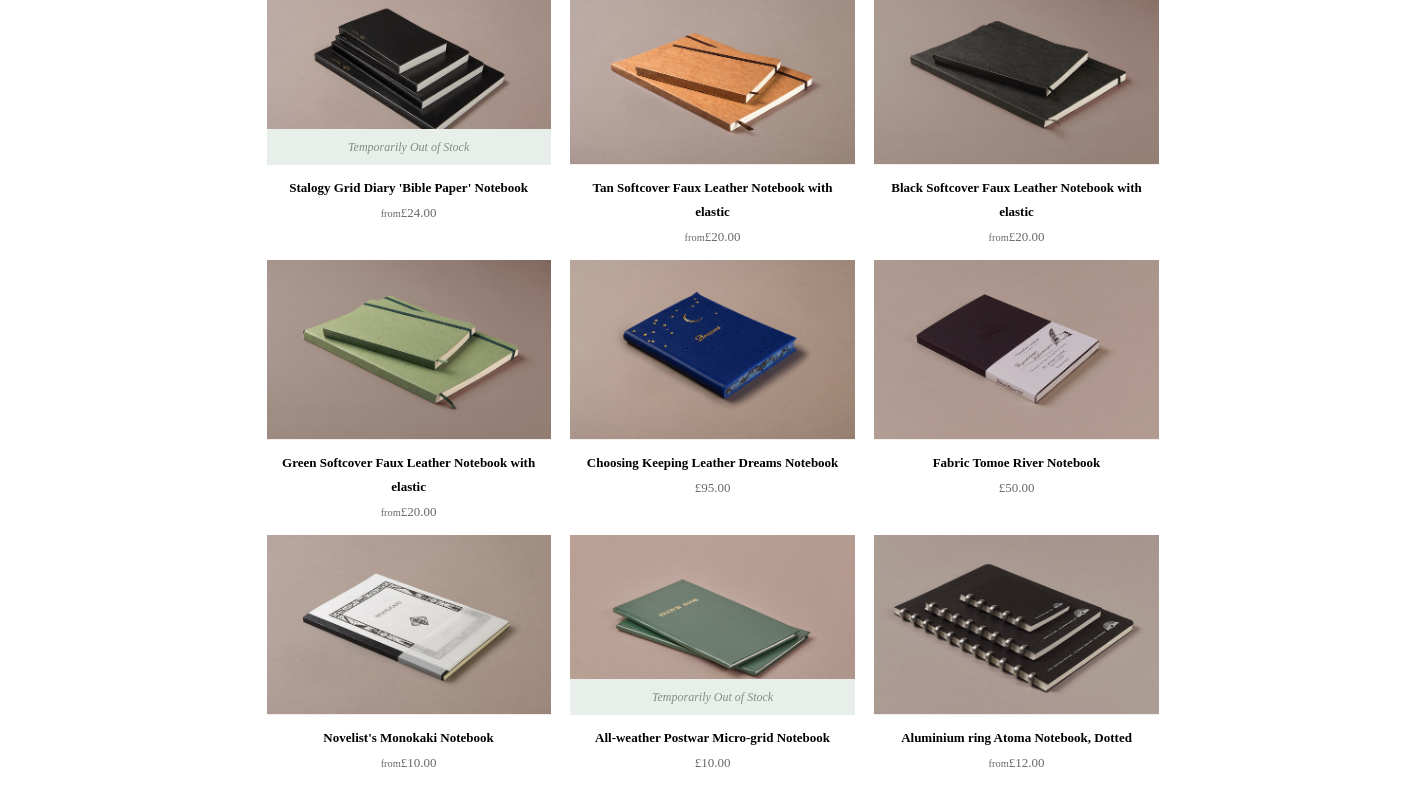 scroll, scrollTop: 5502, scrollLeft: 0, axis: vertical 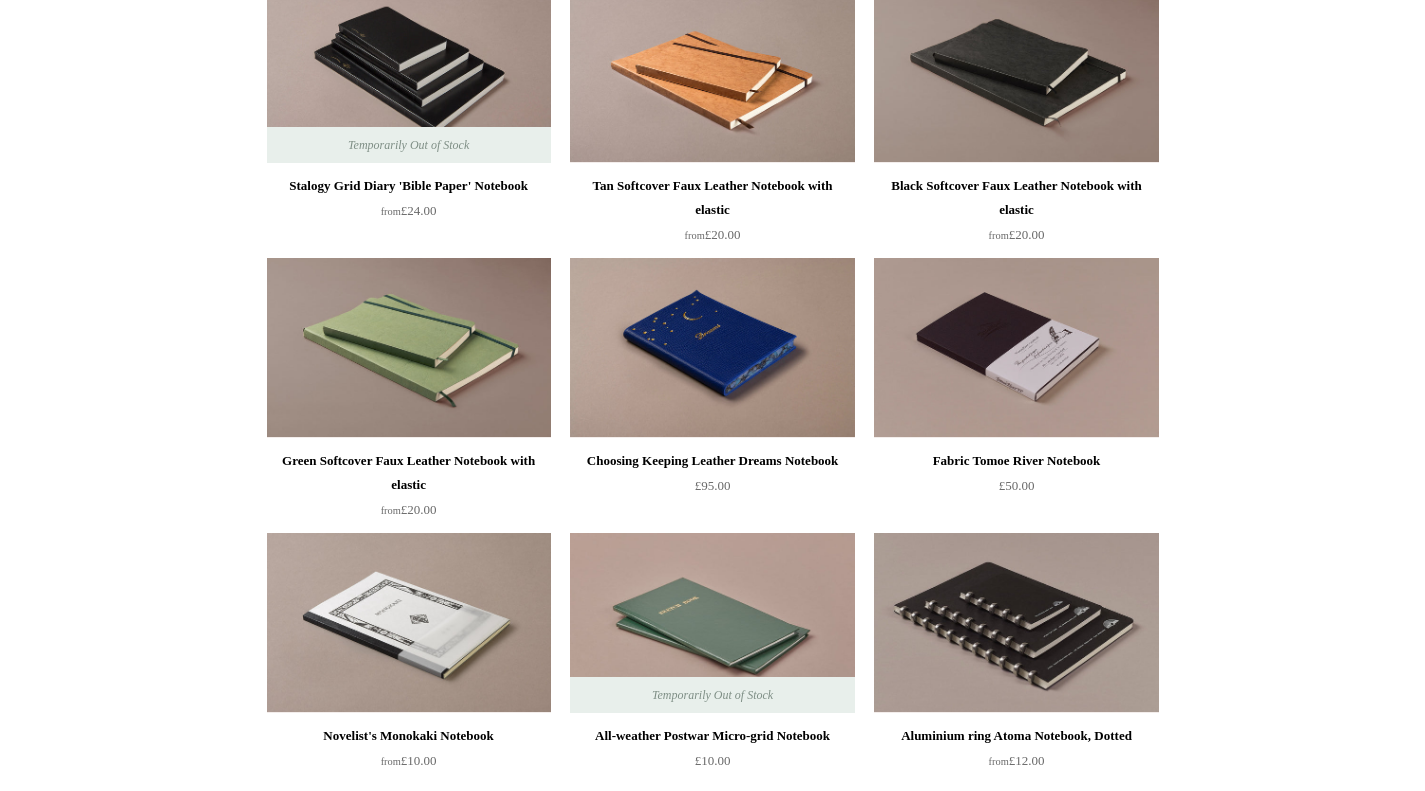 click on "Choosing Keeping Leather Dreams Notebook" at bounding box center [712, 461] 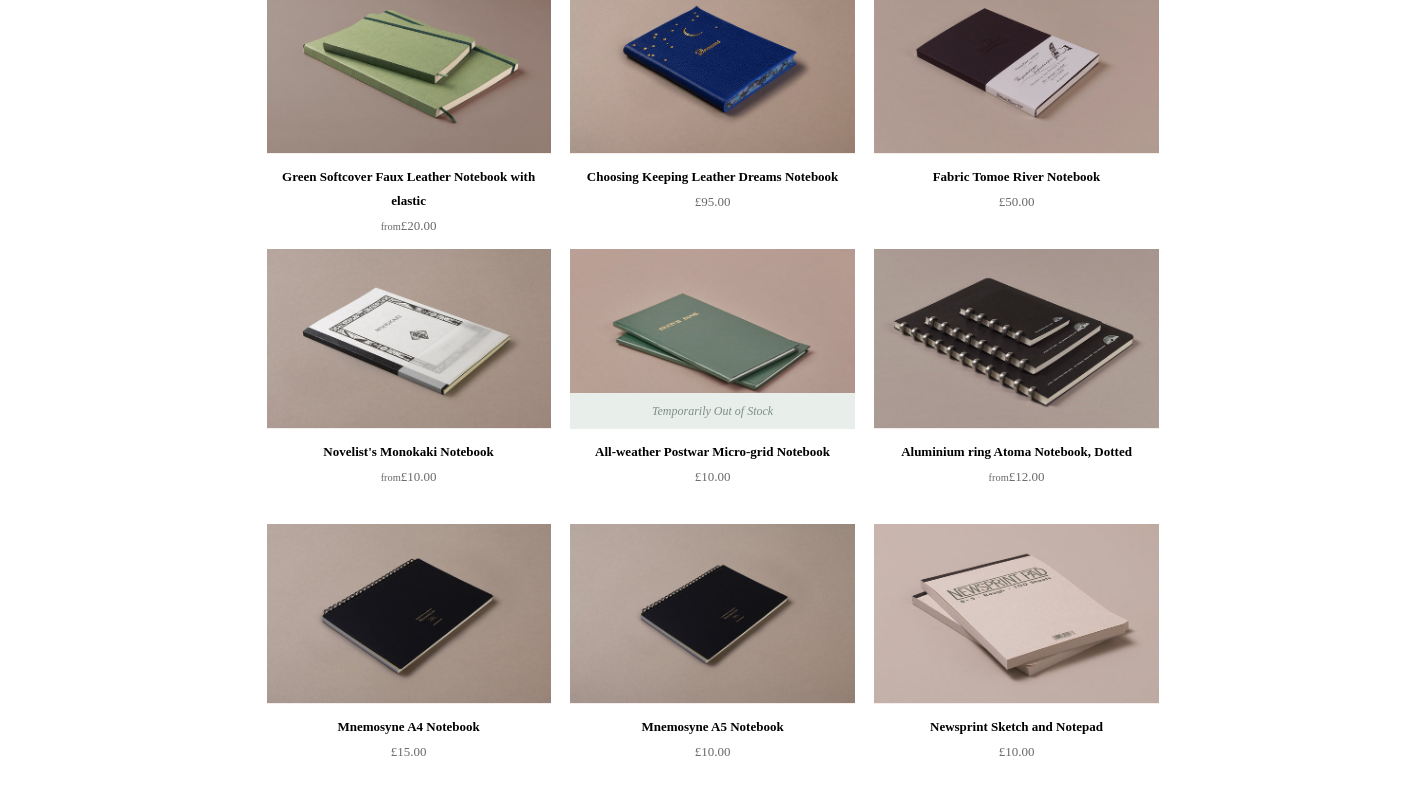 scroll, scrollTop: 5787, scrollLeft: 0, axis: vertical 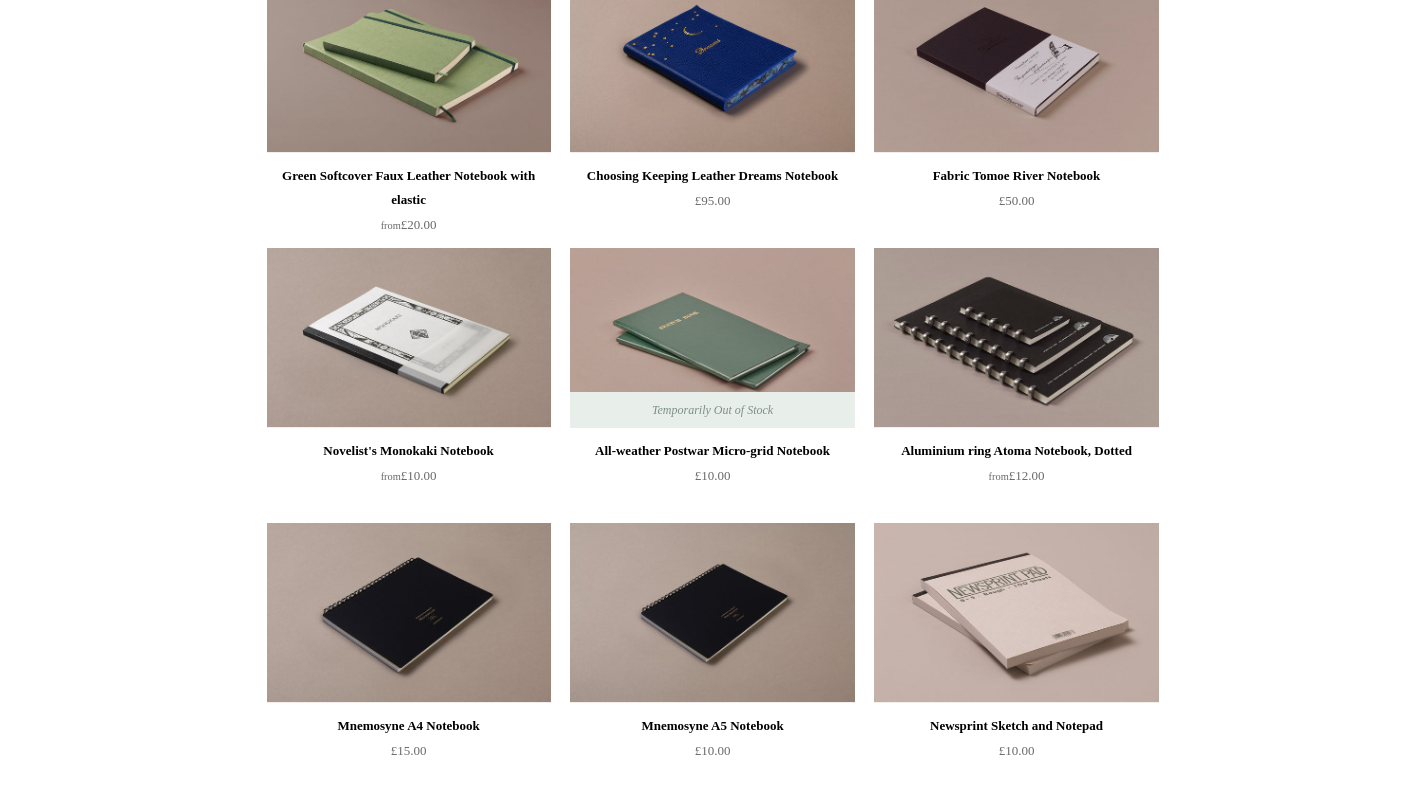 click on "Aluminium ring Atoma Notebook, Dotted
from
£12.00" at bounding box center [1016, 384] 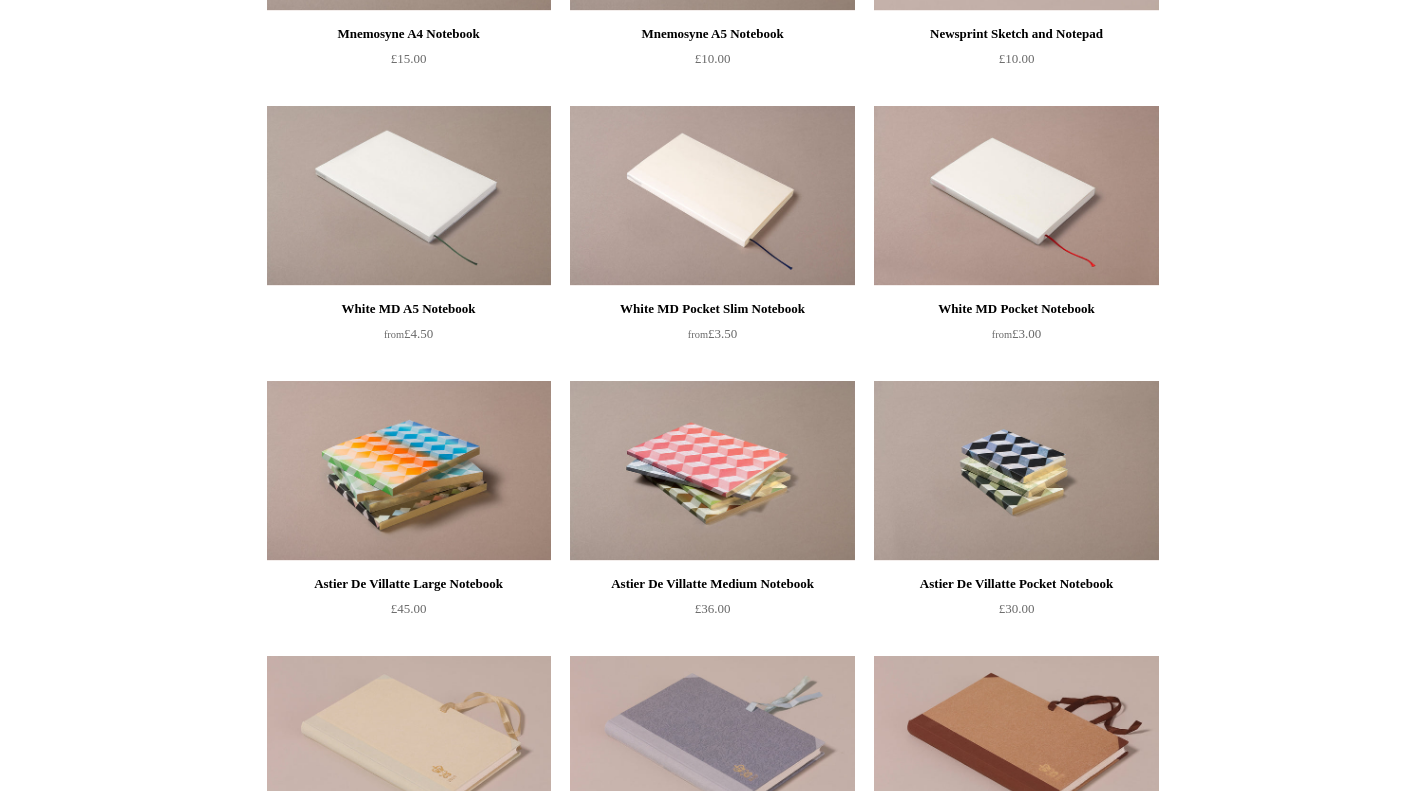 scroll, scrollTop: 6572, scrollLeft: 0, axis: vertical 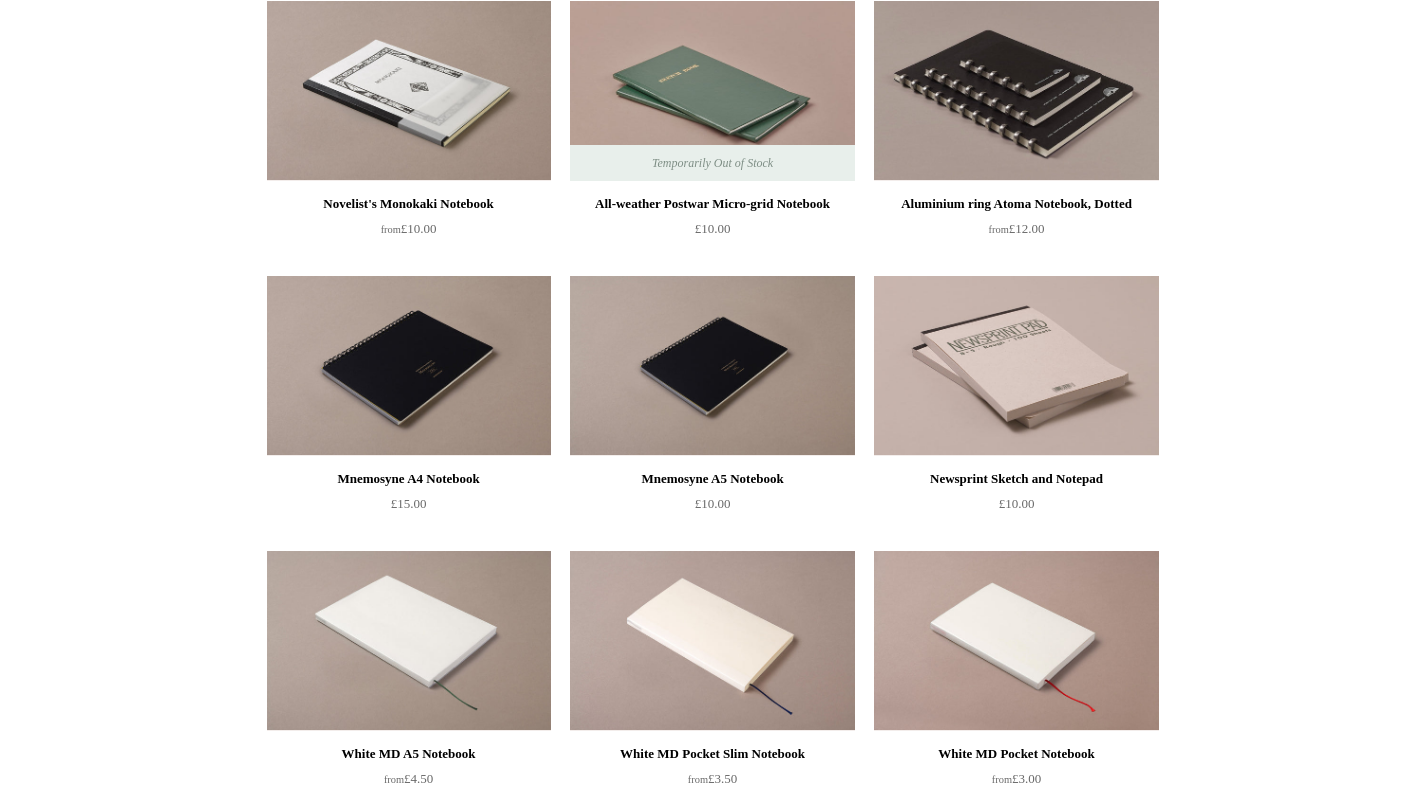 click at bounding box center (1016, 366) 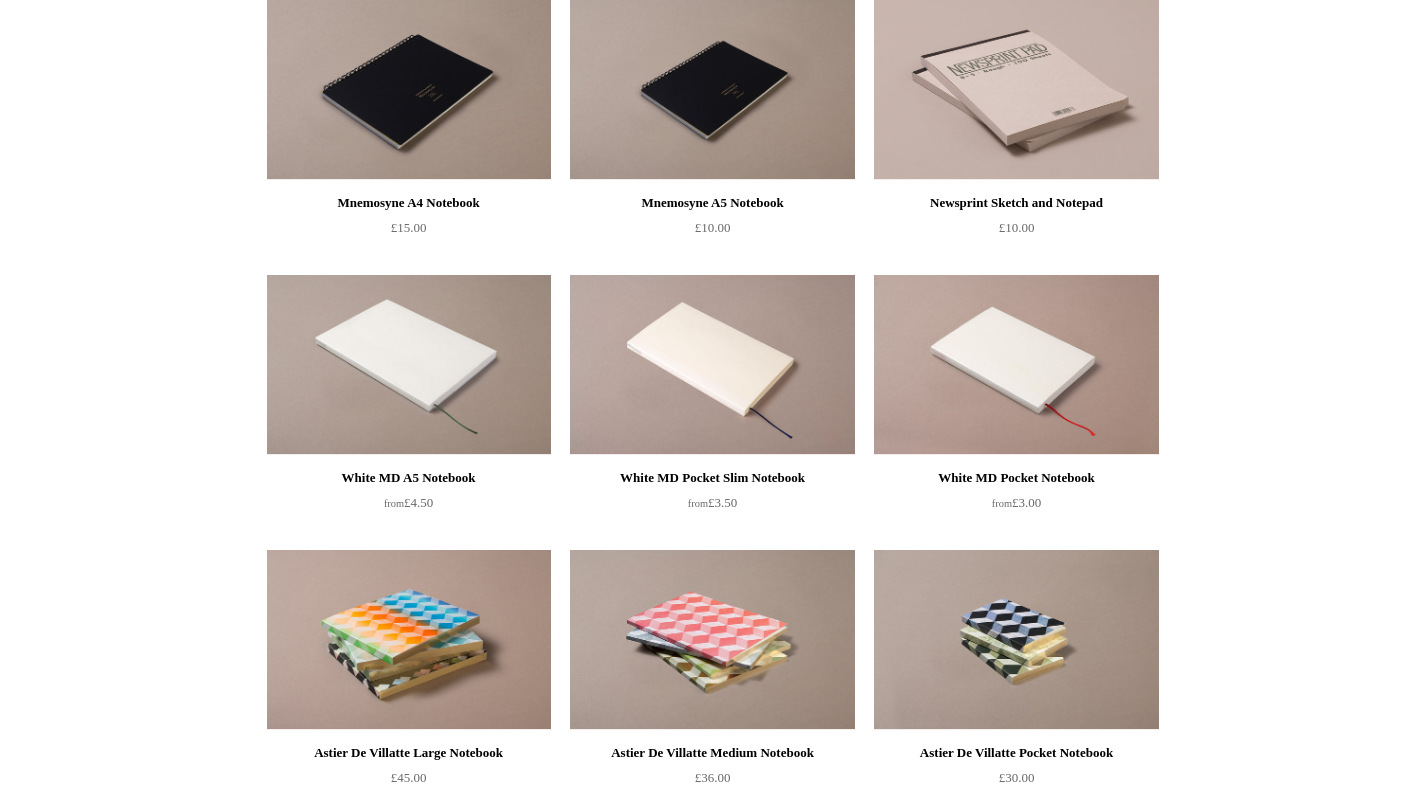 scroll, scrollTop: 6311, scrollLeft: 0, axis: vertical 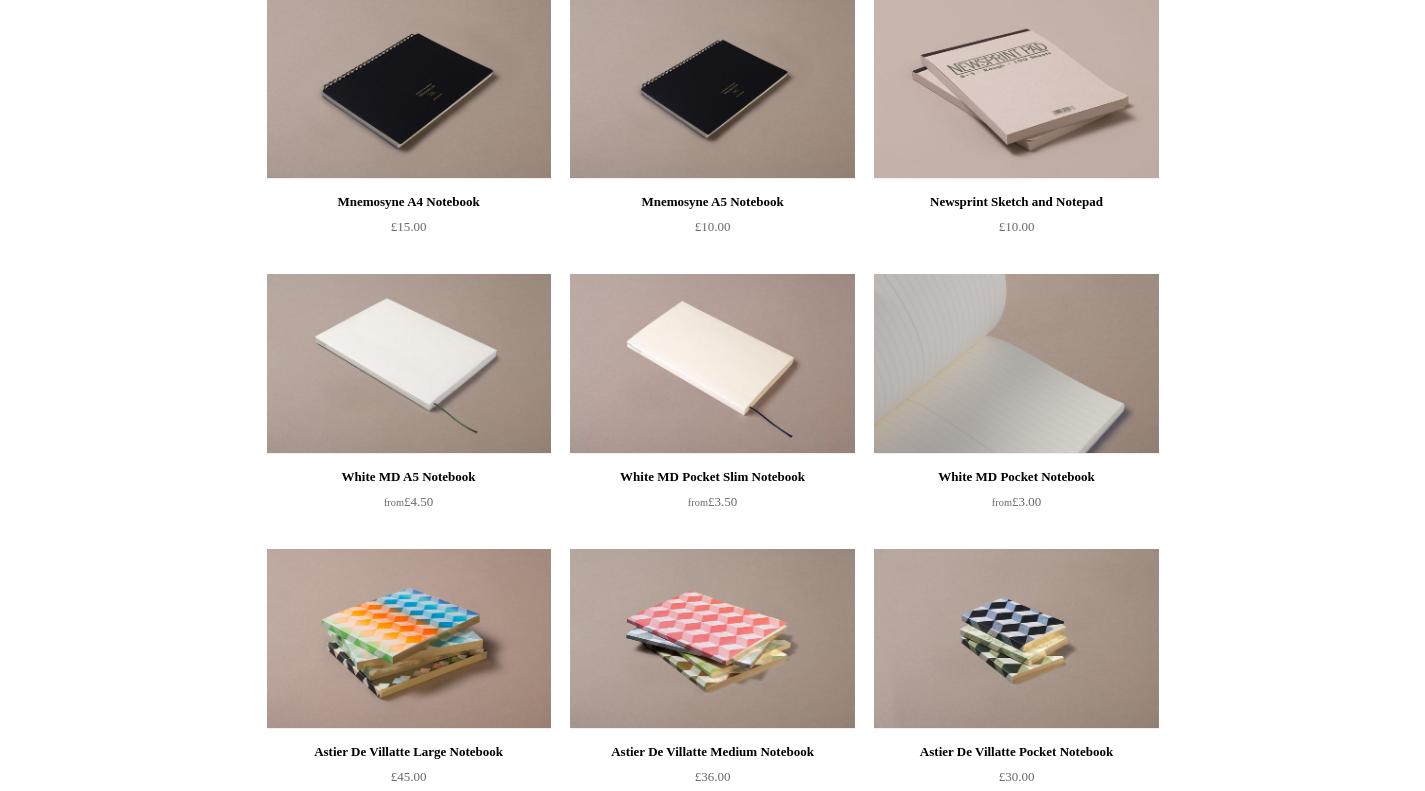 click at bounding box center [1016, 364] 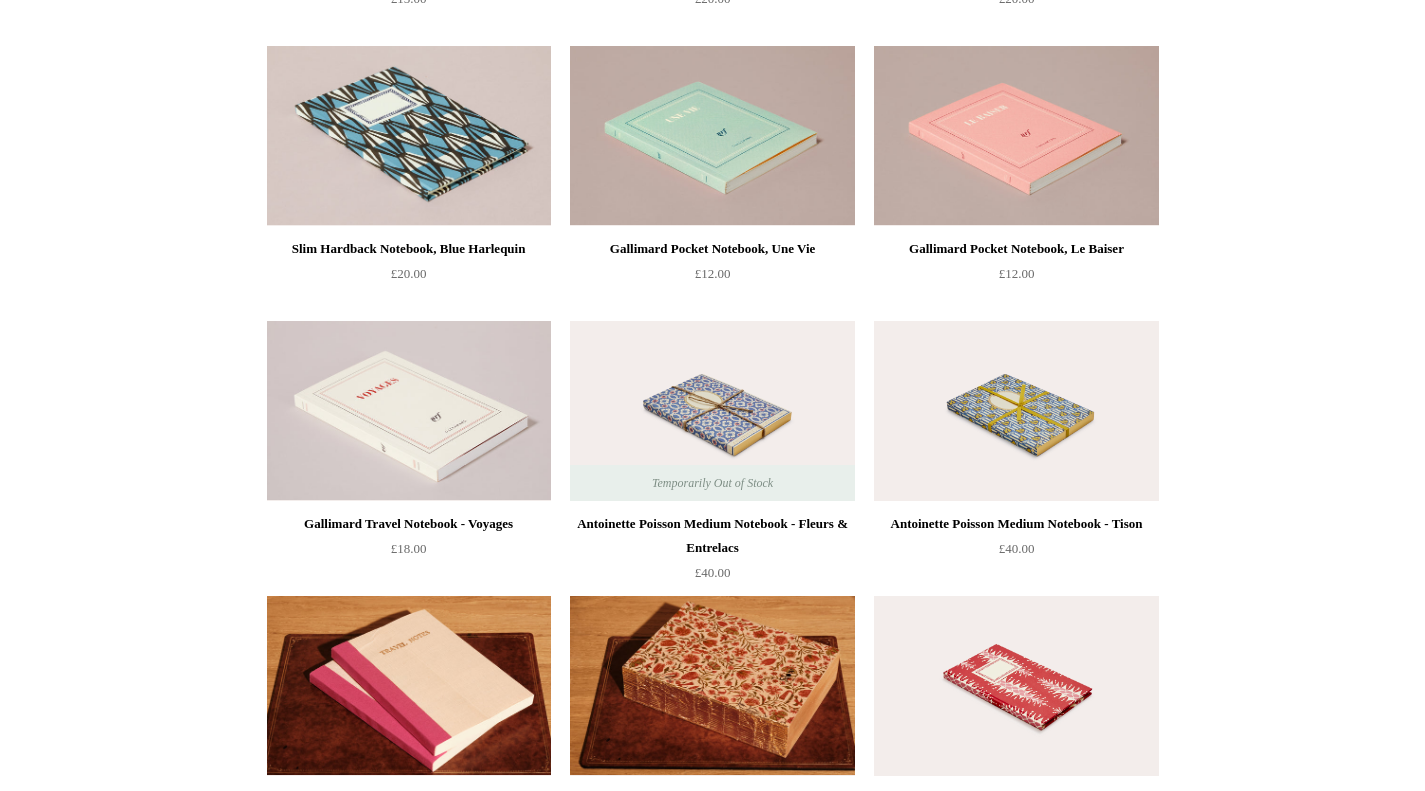 scroll, scrollTop: 7641, scrollLeft: 0, axis: vertical 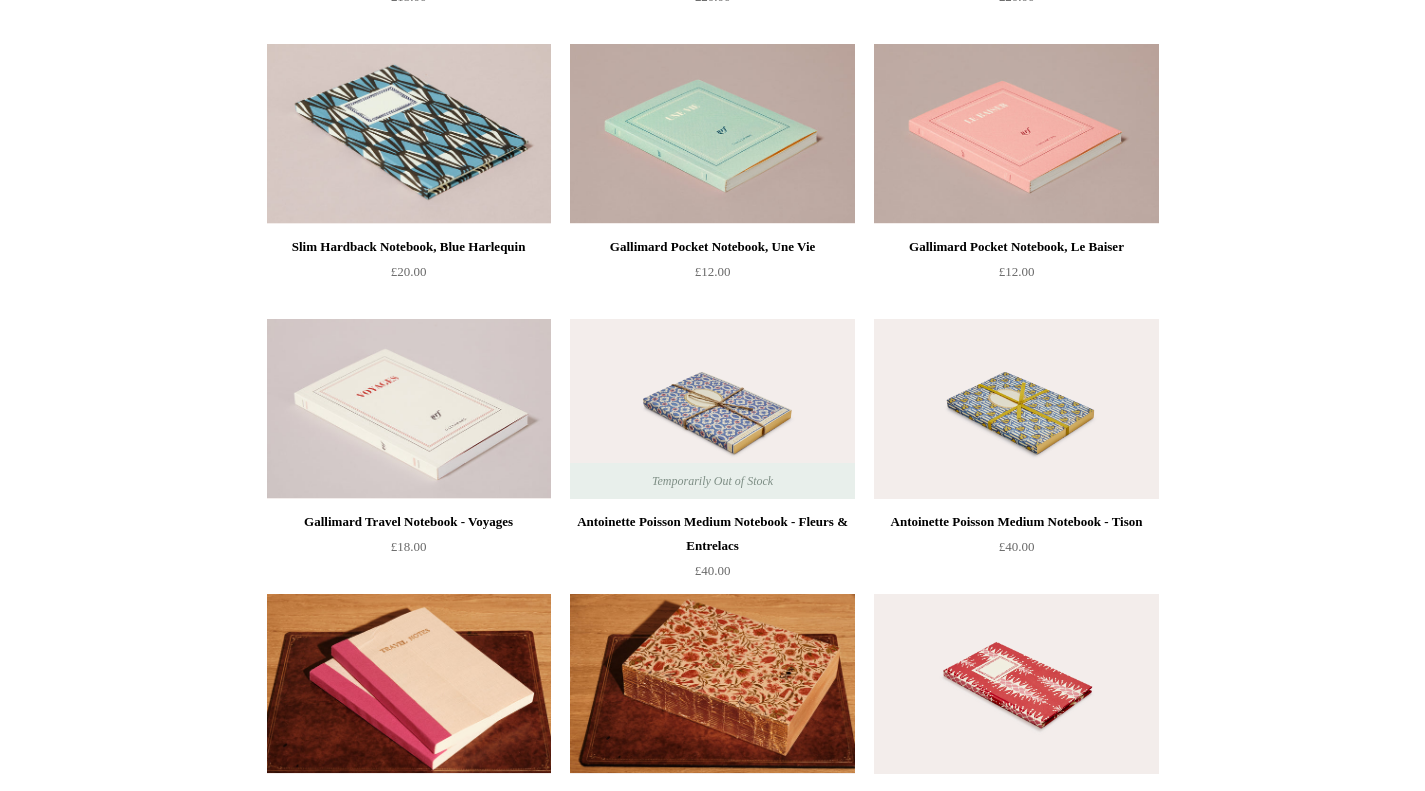 click on "Temporarily Out of Stock
Antoinette Poisson Medium Notebook - Fleurs & Entrelacs
£40.00" at bounding box center [712, 446] 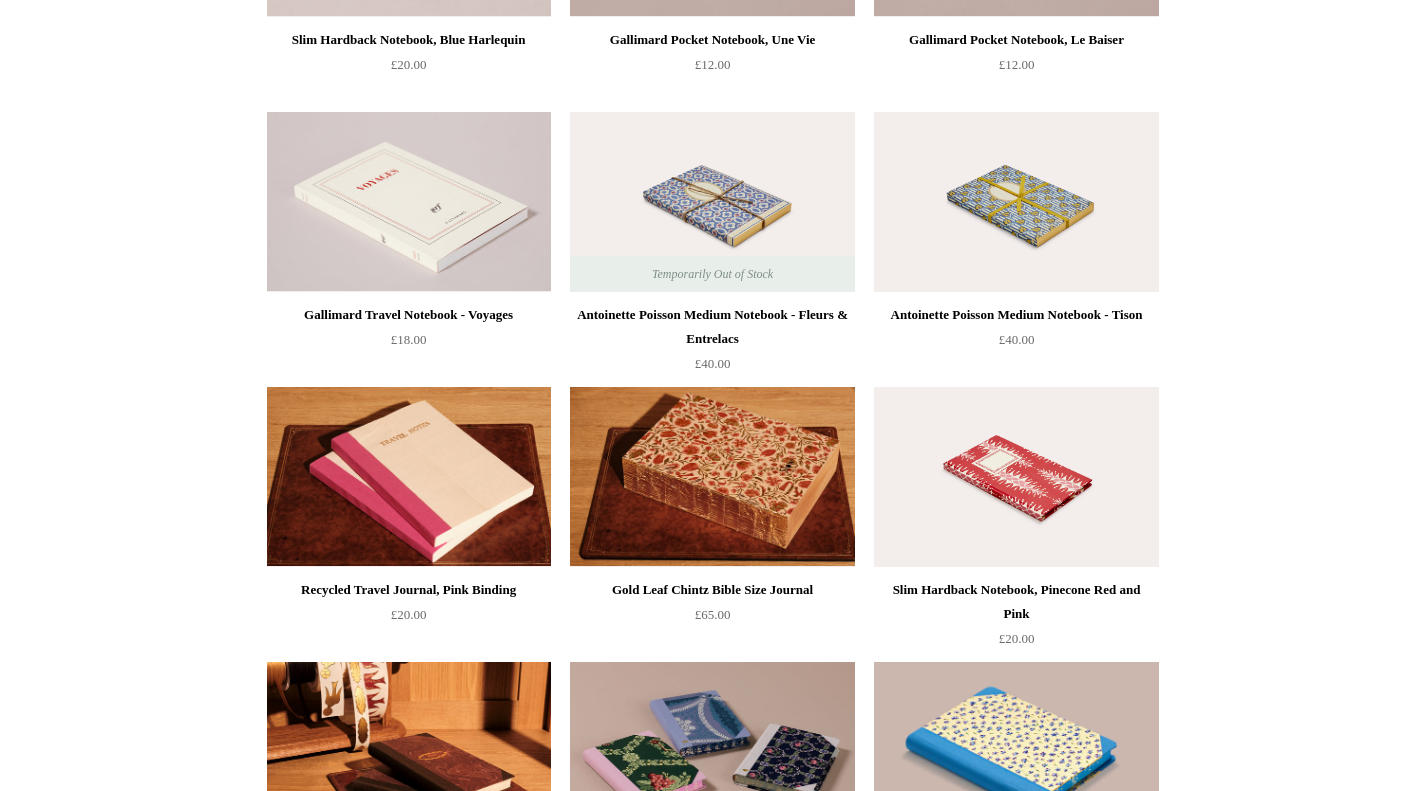 scroll, scrollTop: 7851, scrollLeft: 0, axis: vertical 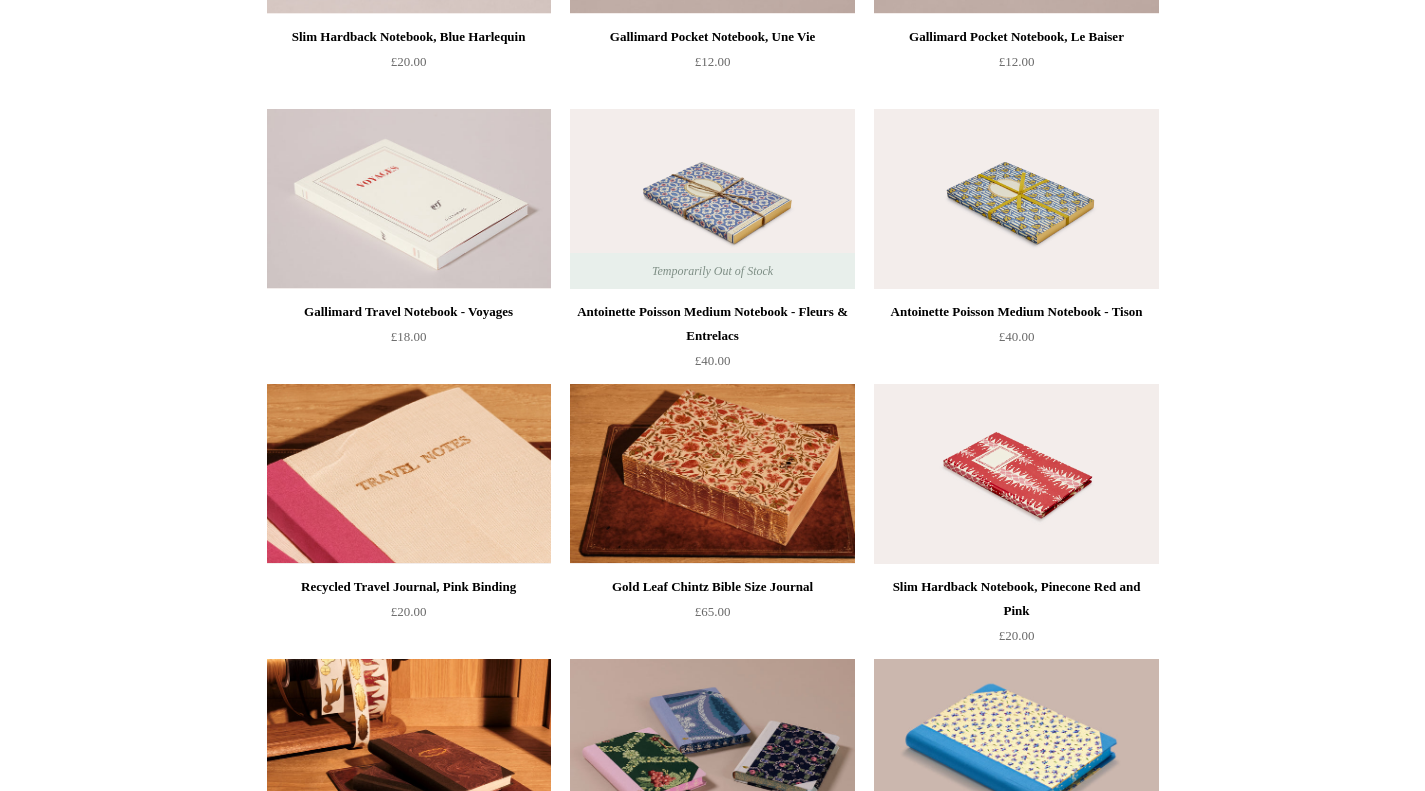 click at bounding box center (409, 474) 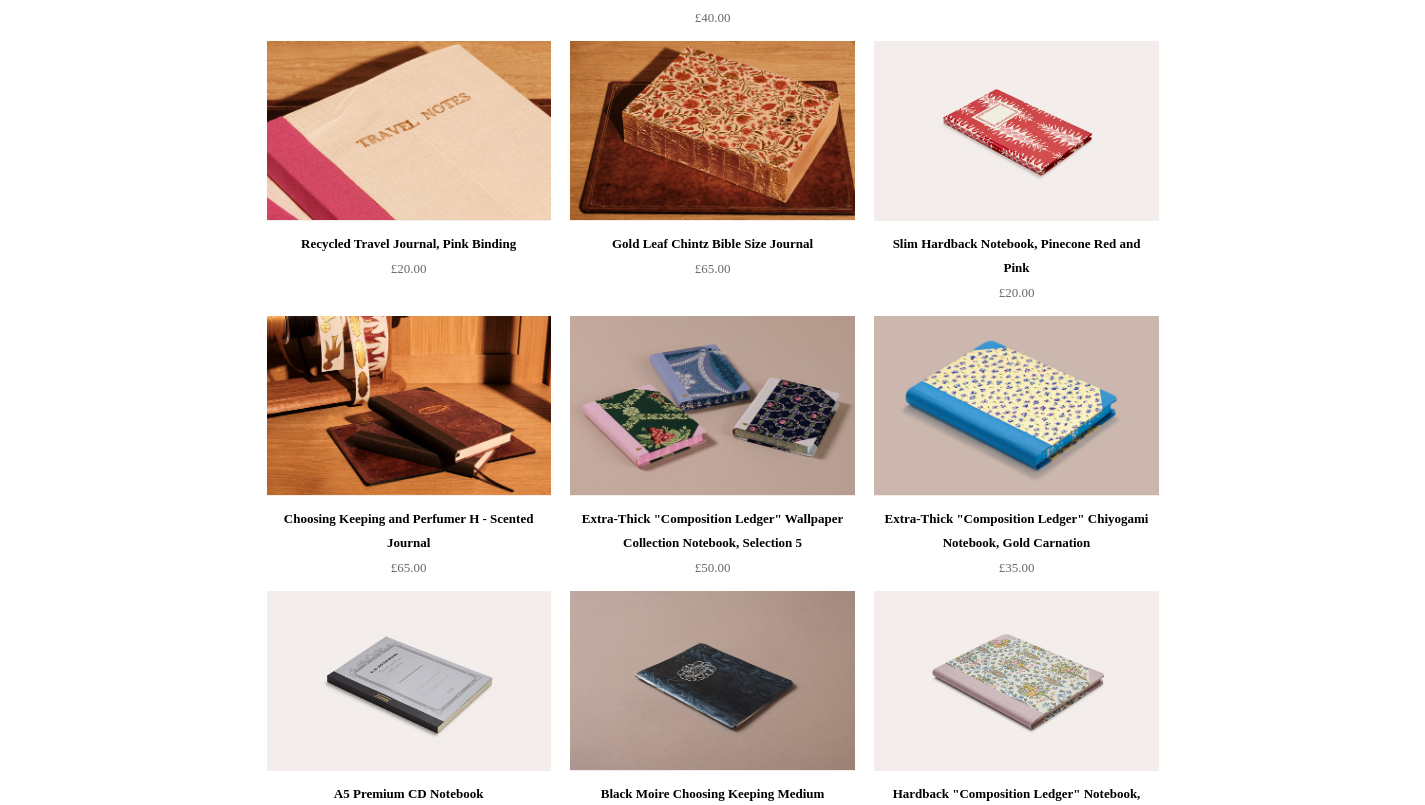 scroll, scrollTop: 8195, scrollLeft: 0, axis: vertical 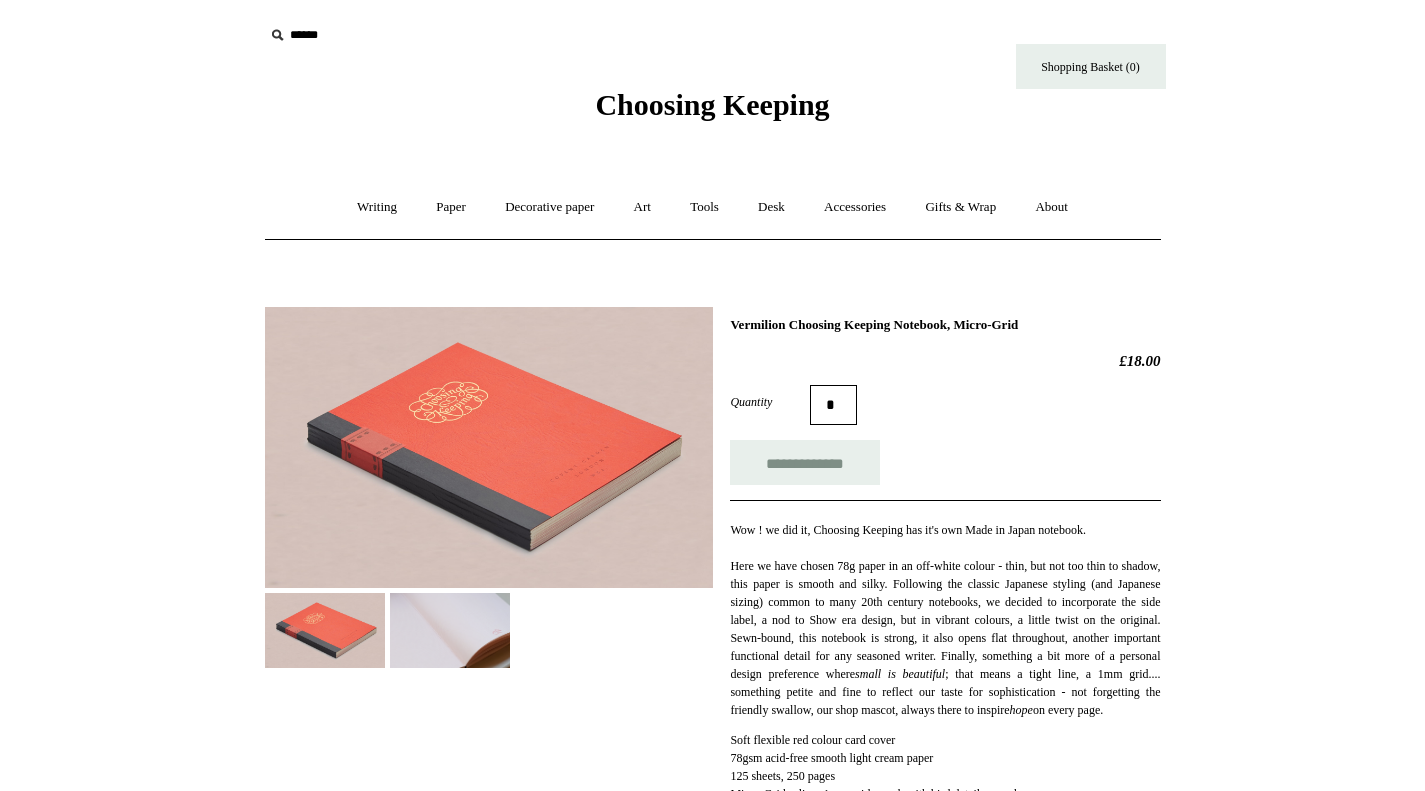 click at bounding box center [450, 630] 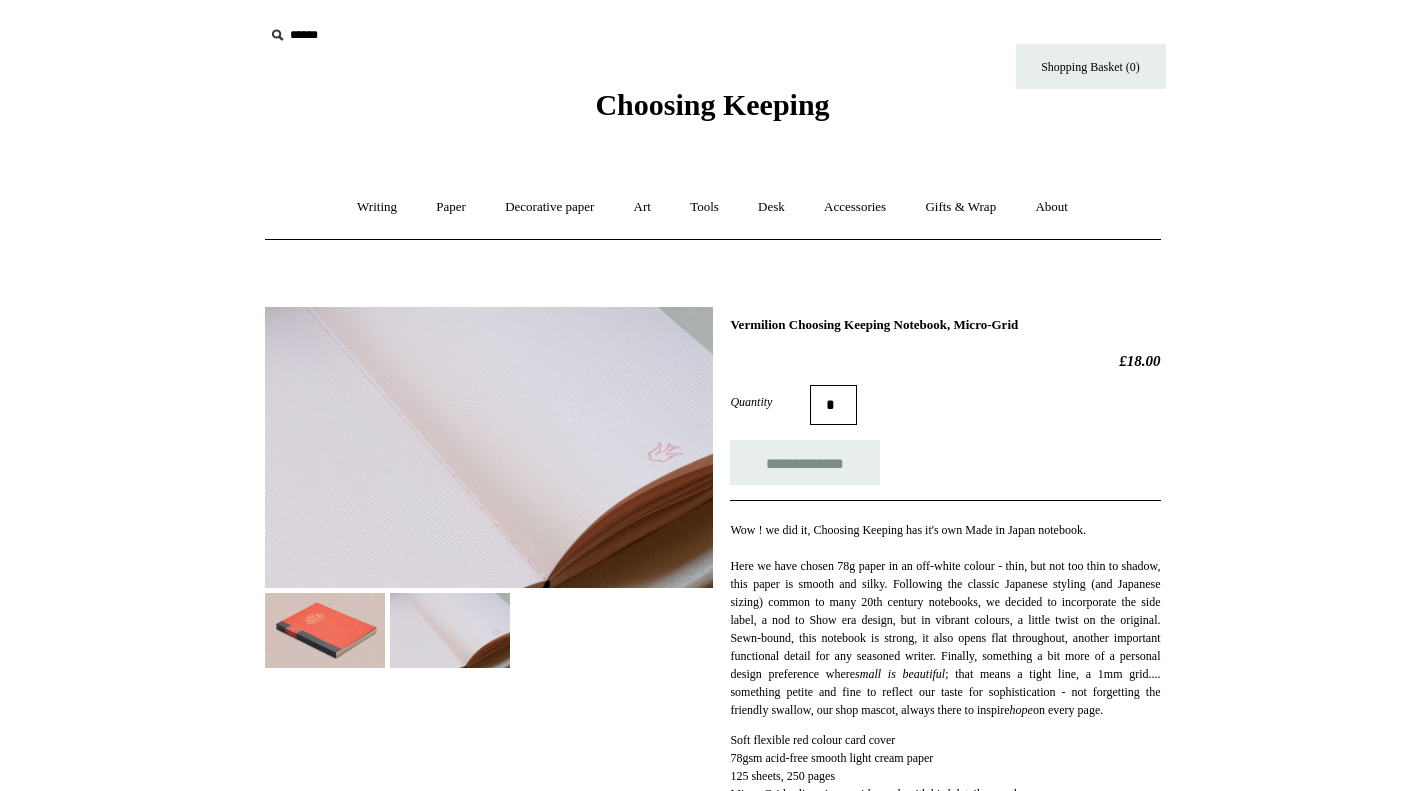 click at bounding box center (325, 630) 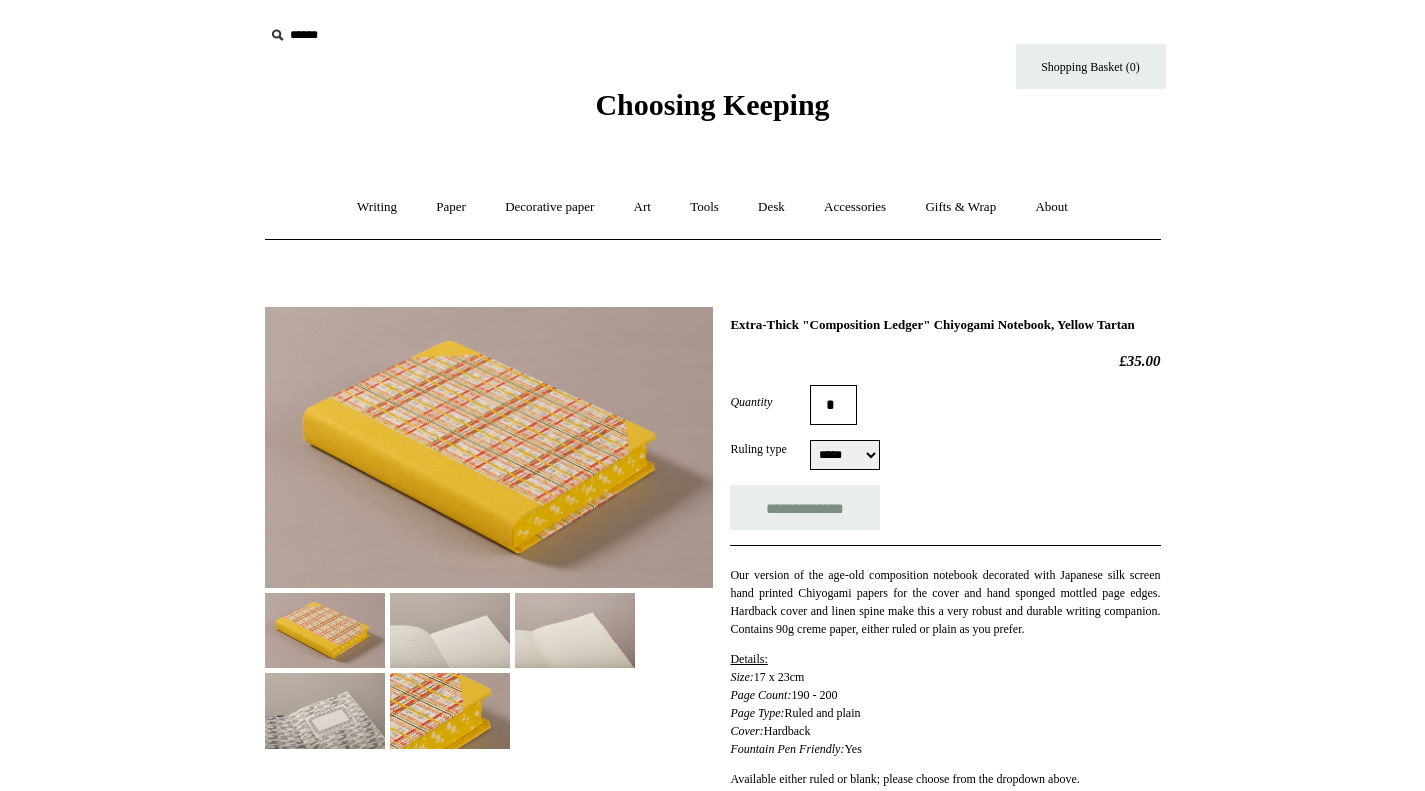 scroll, scrollTop: 0, scrollLeft: 0, axis: both 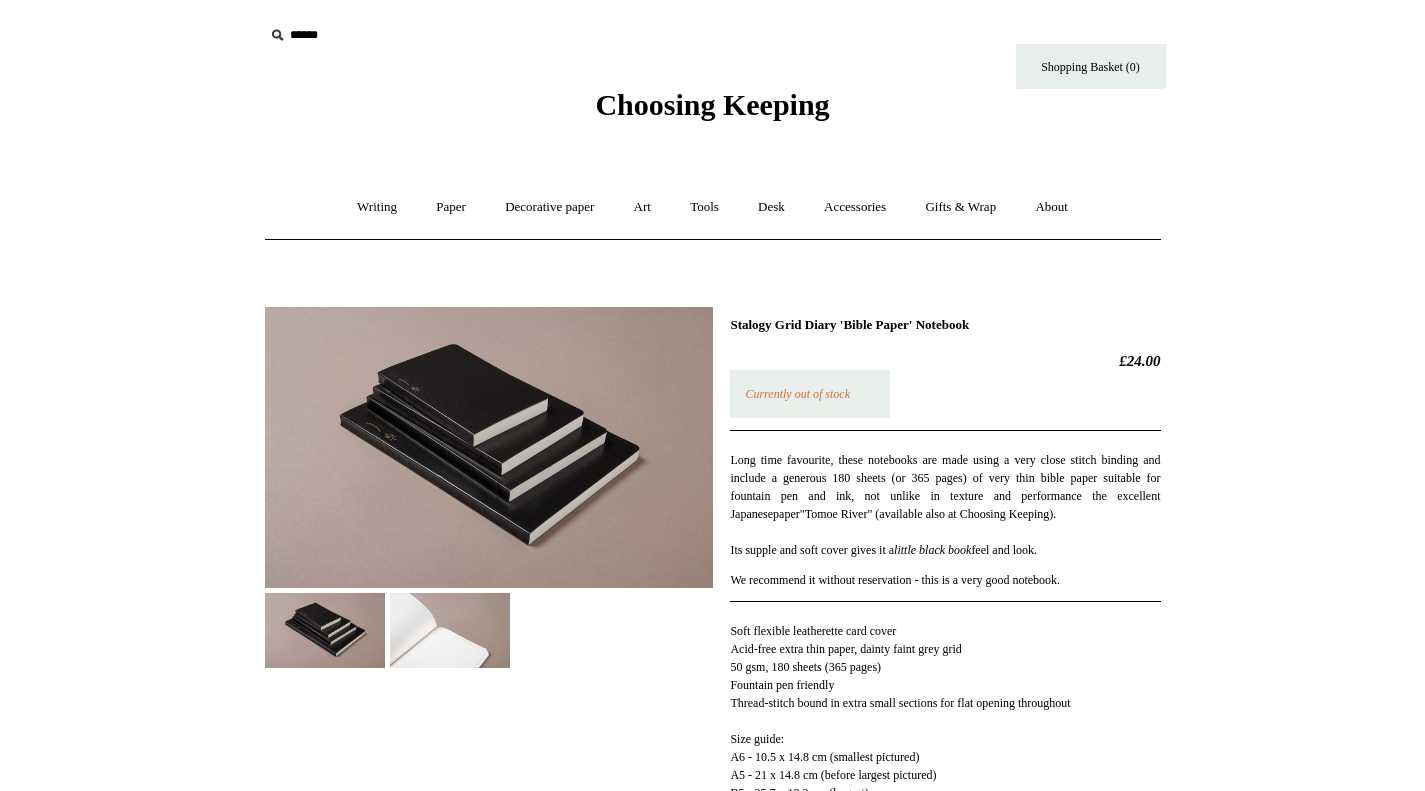 click at bounding box center (450, 630) 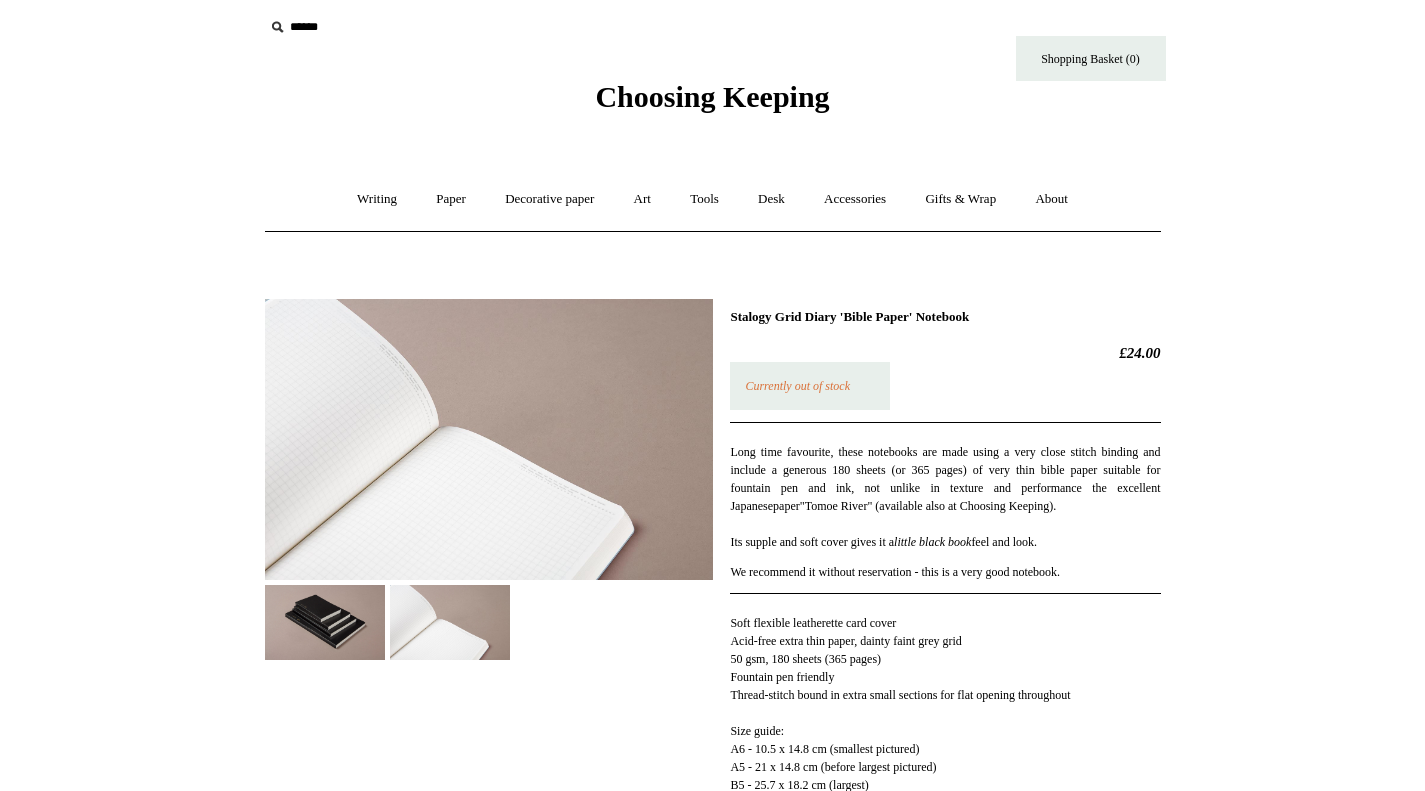scroll, scrollTop: 0, scrollLeft: 0, axis: both 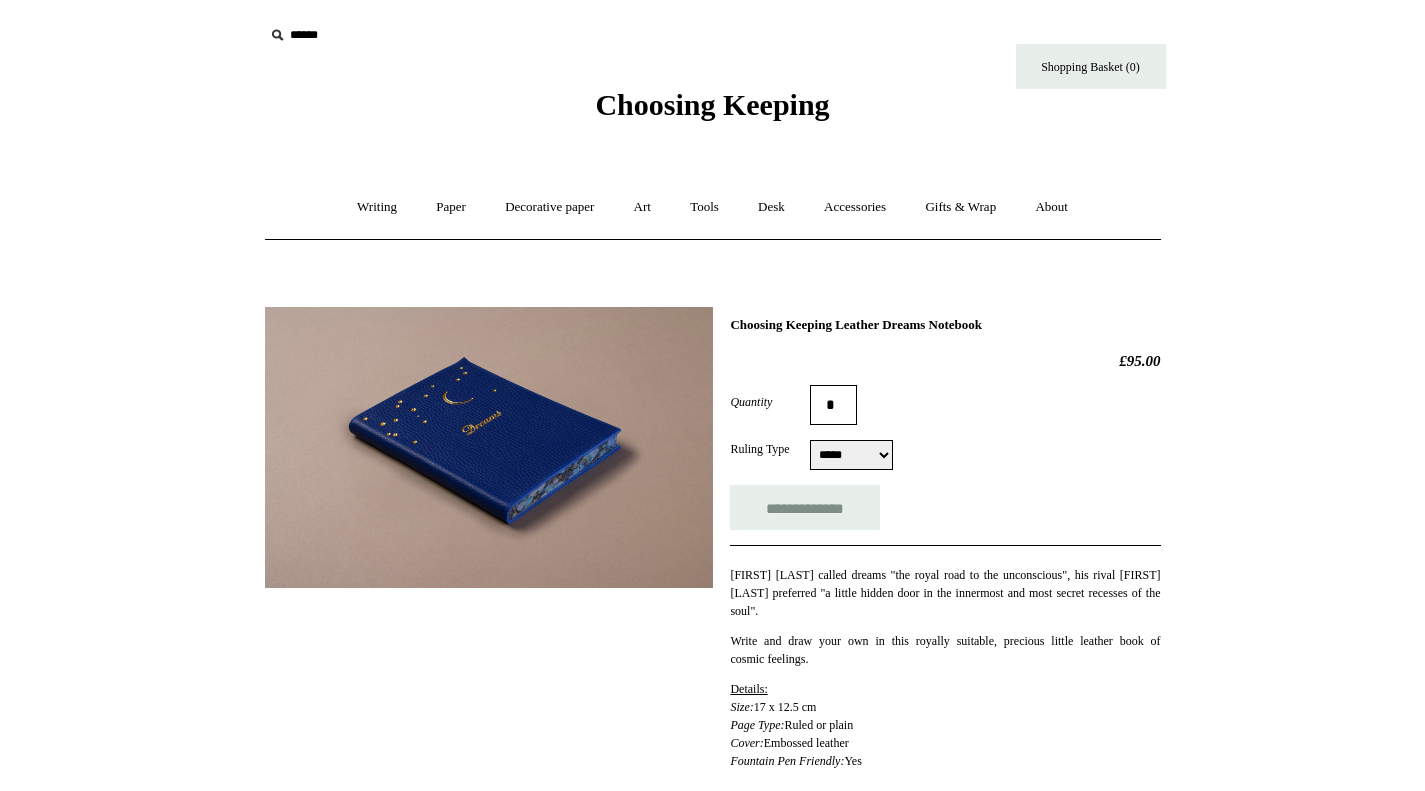 click on "**********" at bounding box center [851, 455] 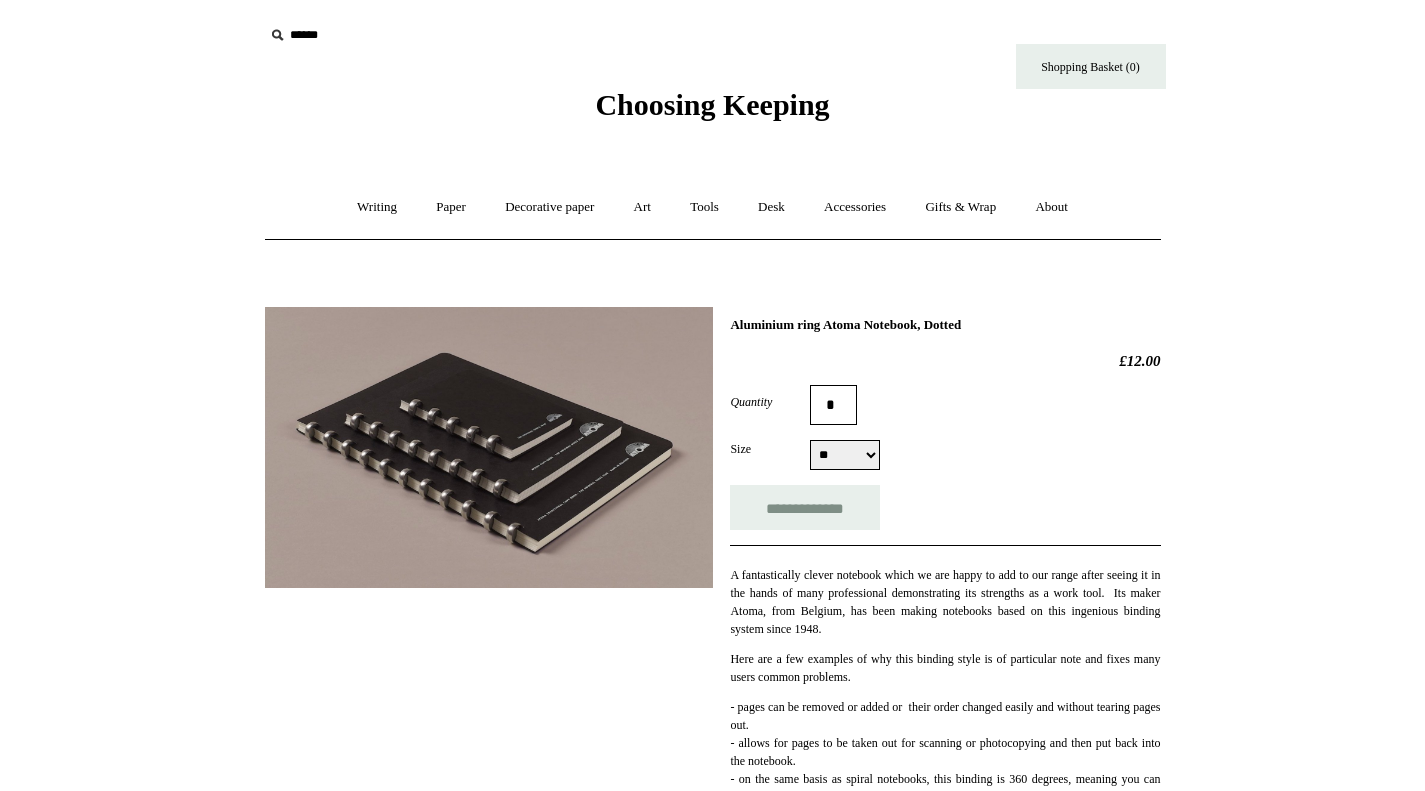 scroll, scrollTop: 0, scrollLeft: 0, axis: both 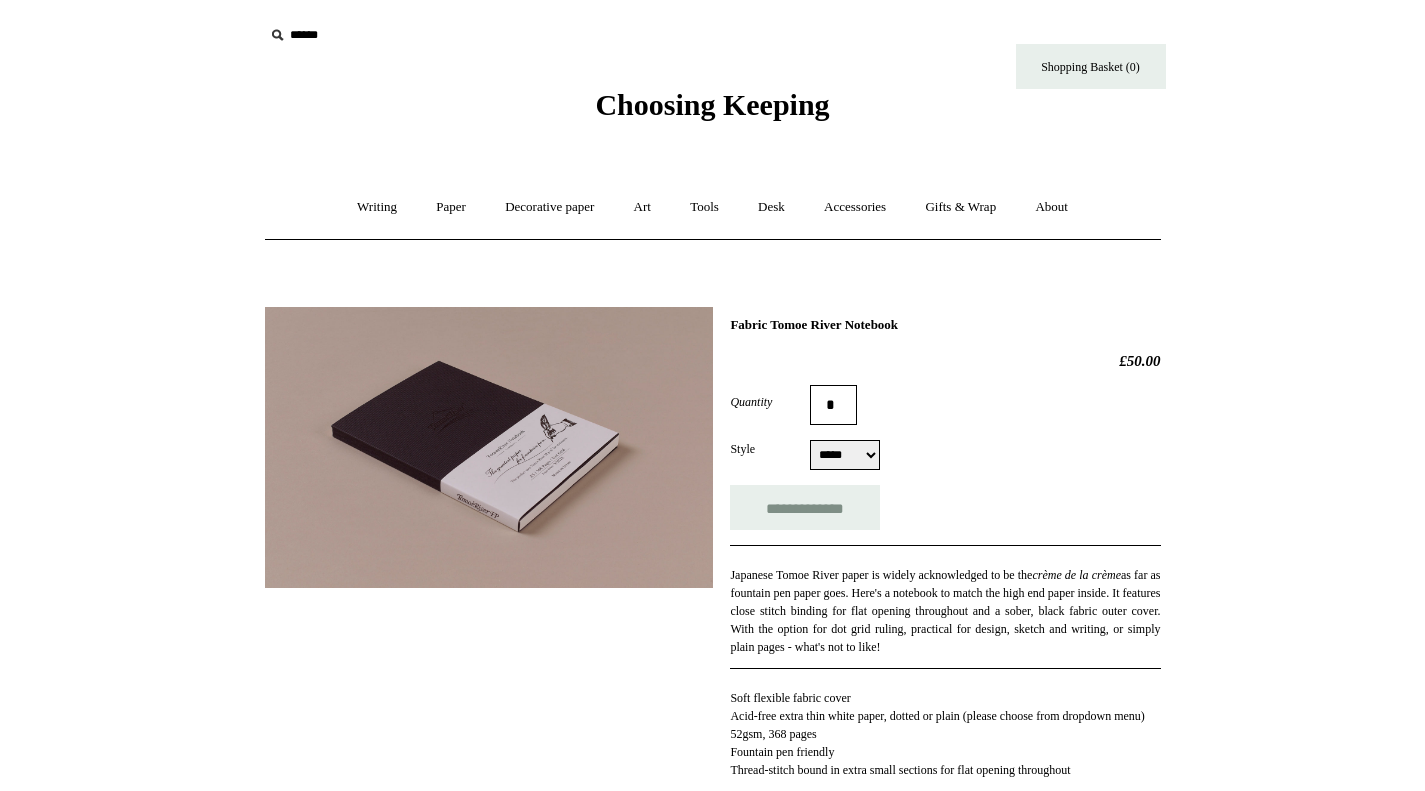 select on "*****" 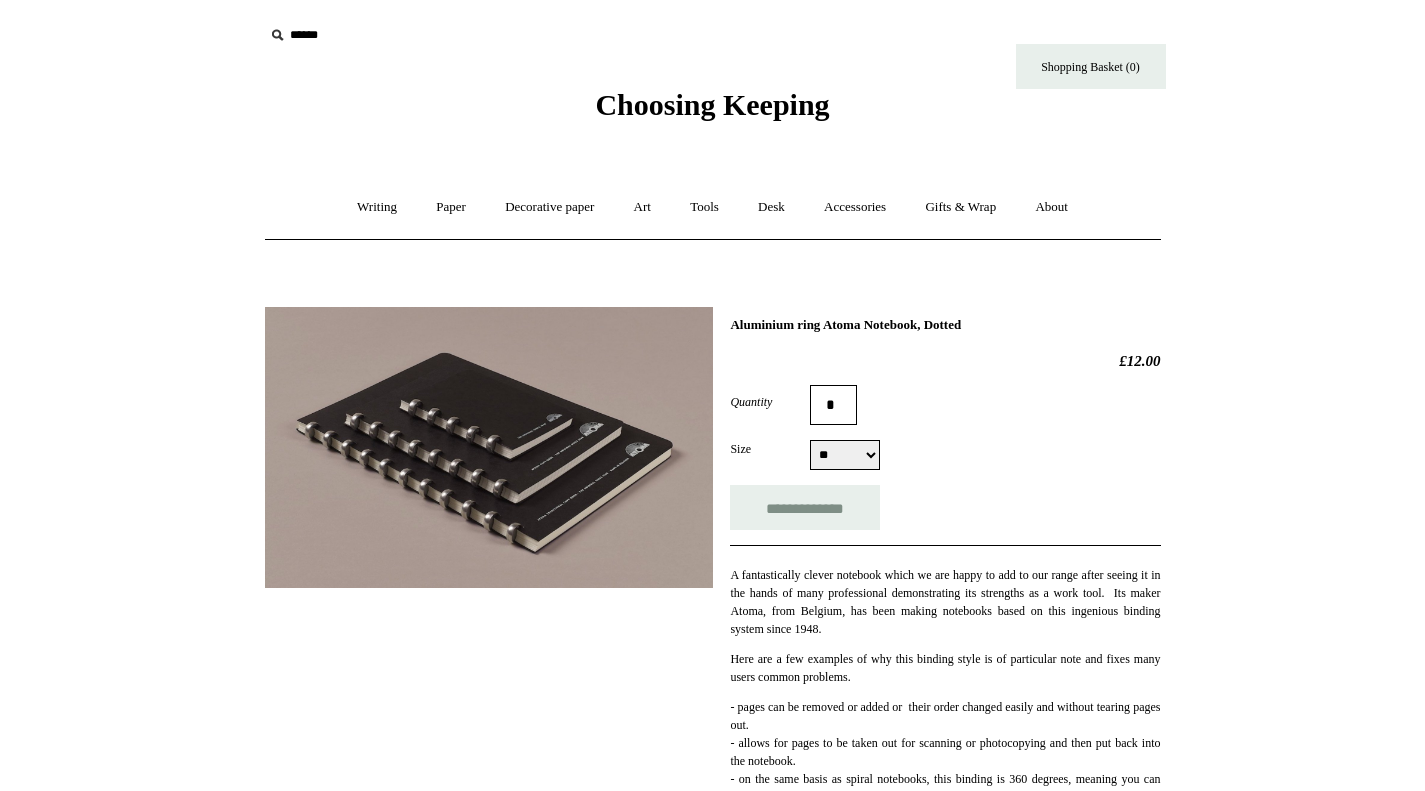scroll, scrollTop: 0, scrollLeft: 0, axis: both 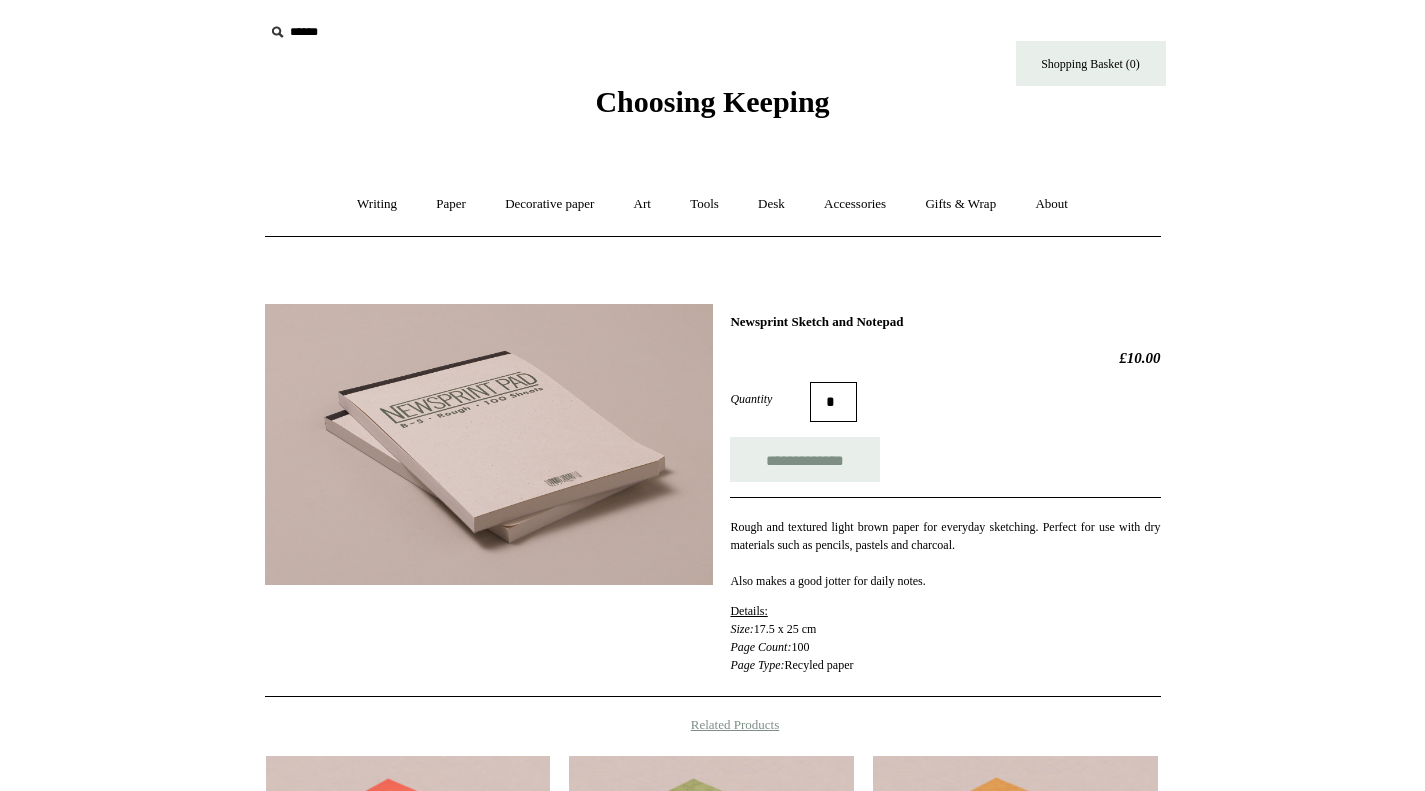 click at bounding box center (489, 444) 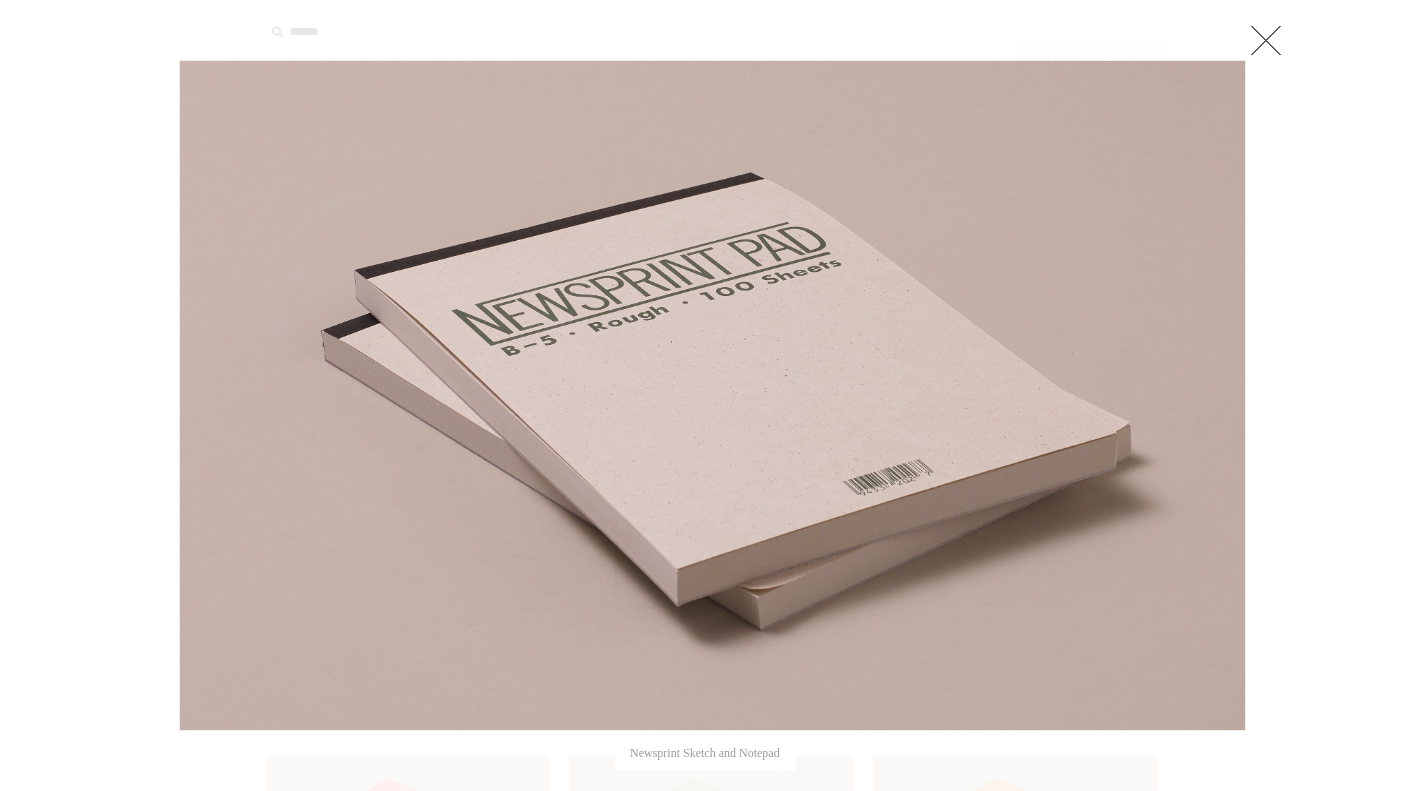 click at bounding box center [1266, 40] 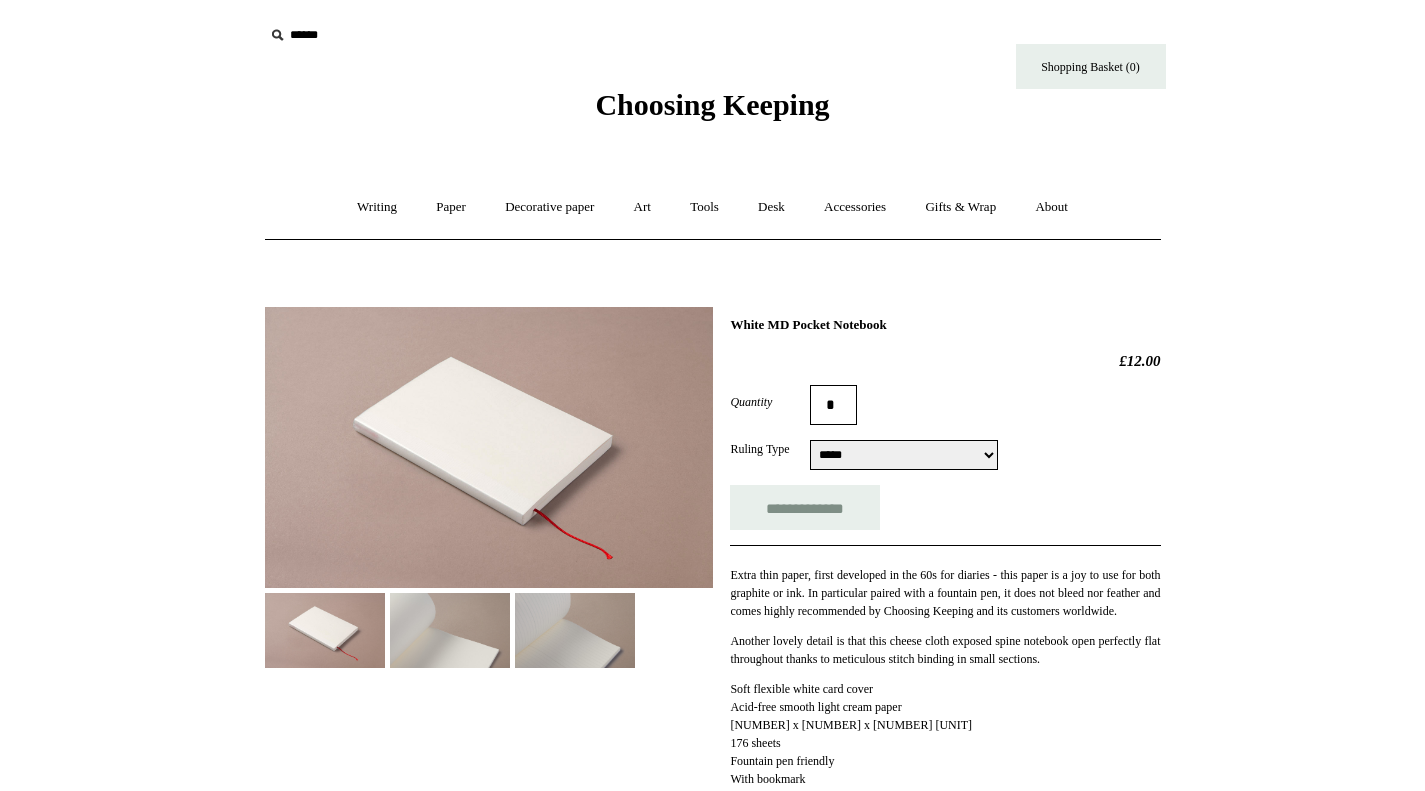 scroll, scrollTop: 0, scrollLeft: 0, axis: both 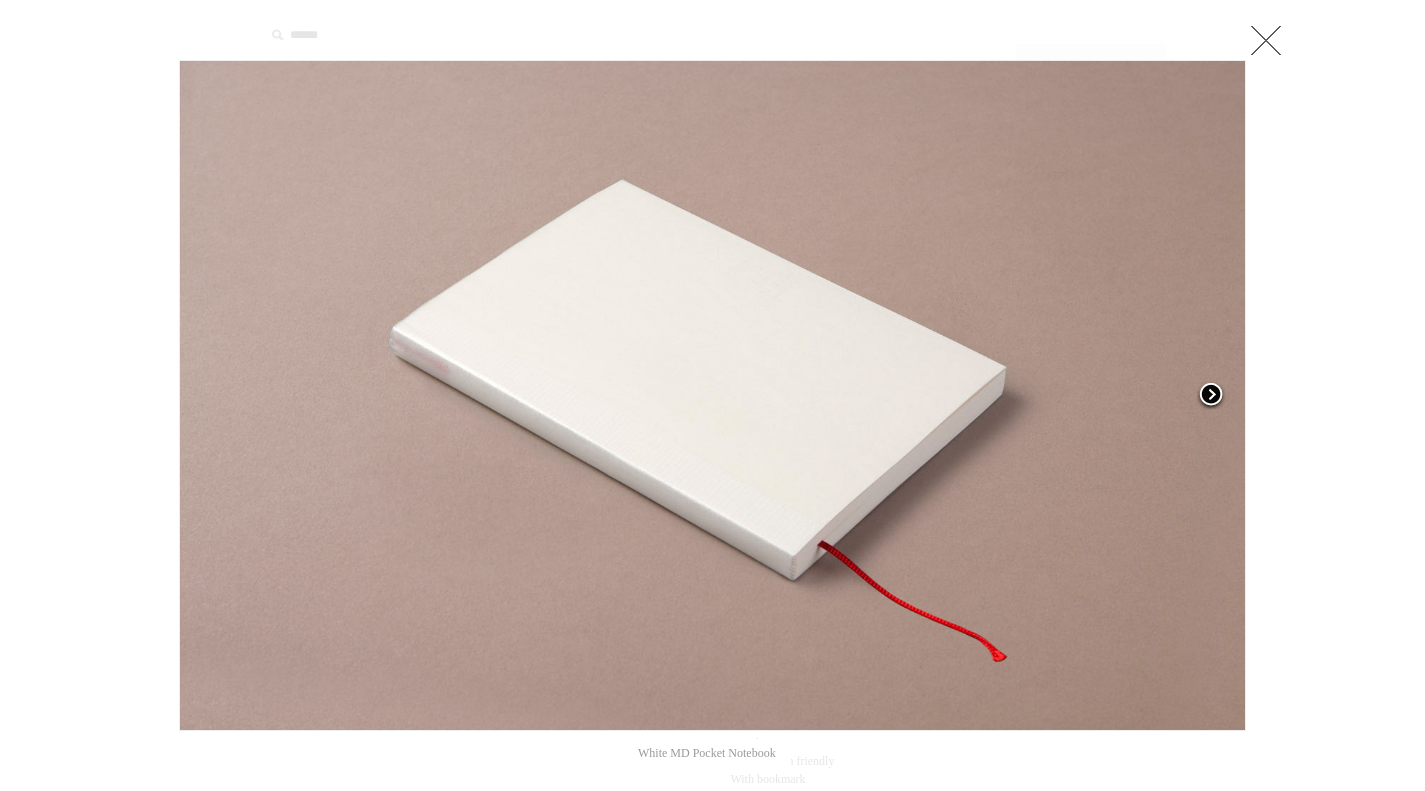 click at bounding box center [1059, 395] 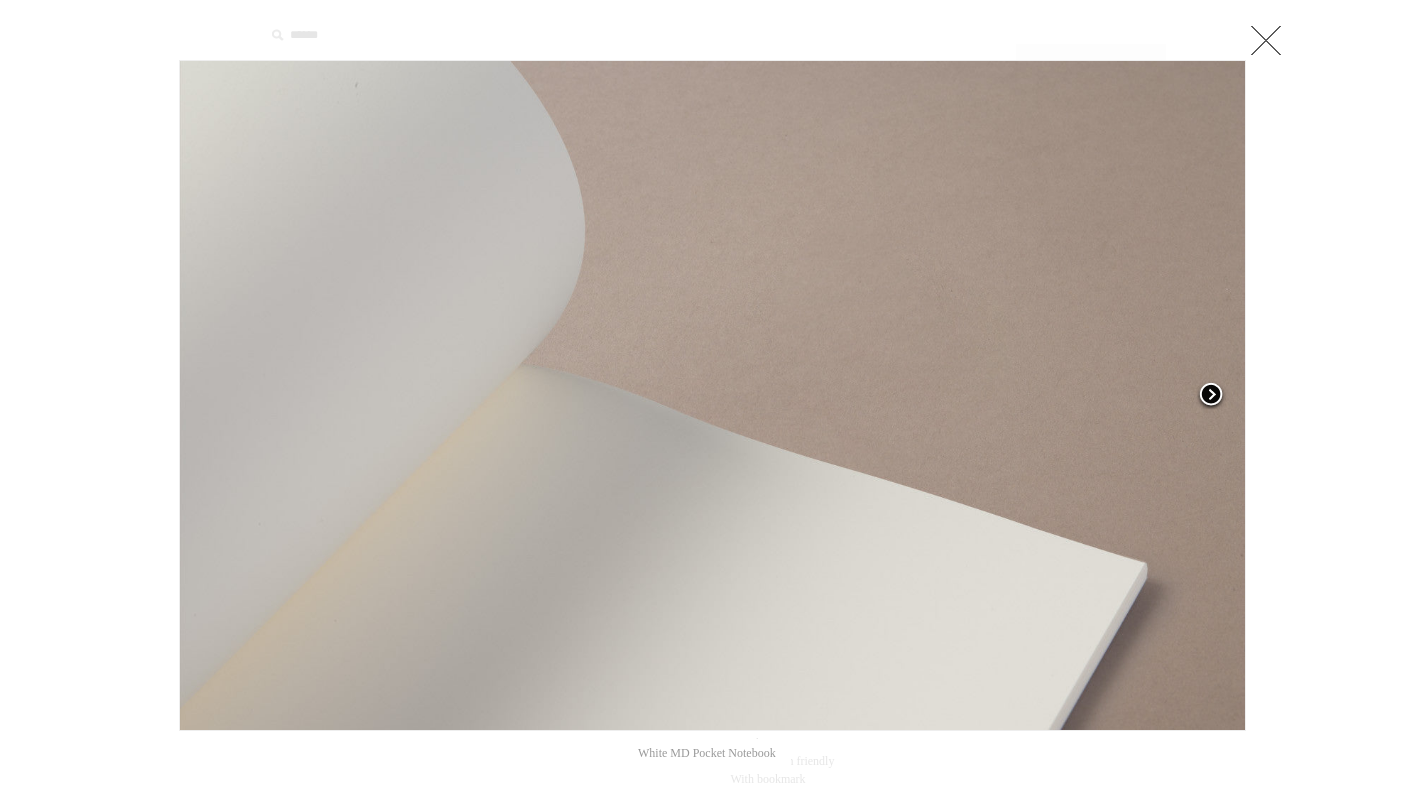 click at bounding box center (1059, 395) 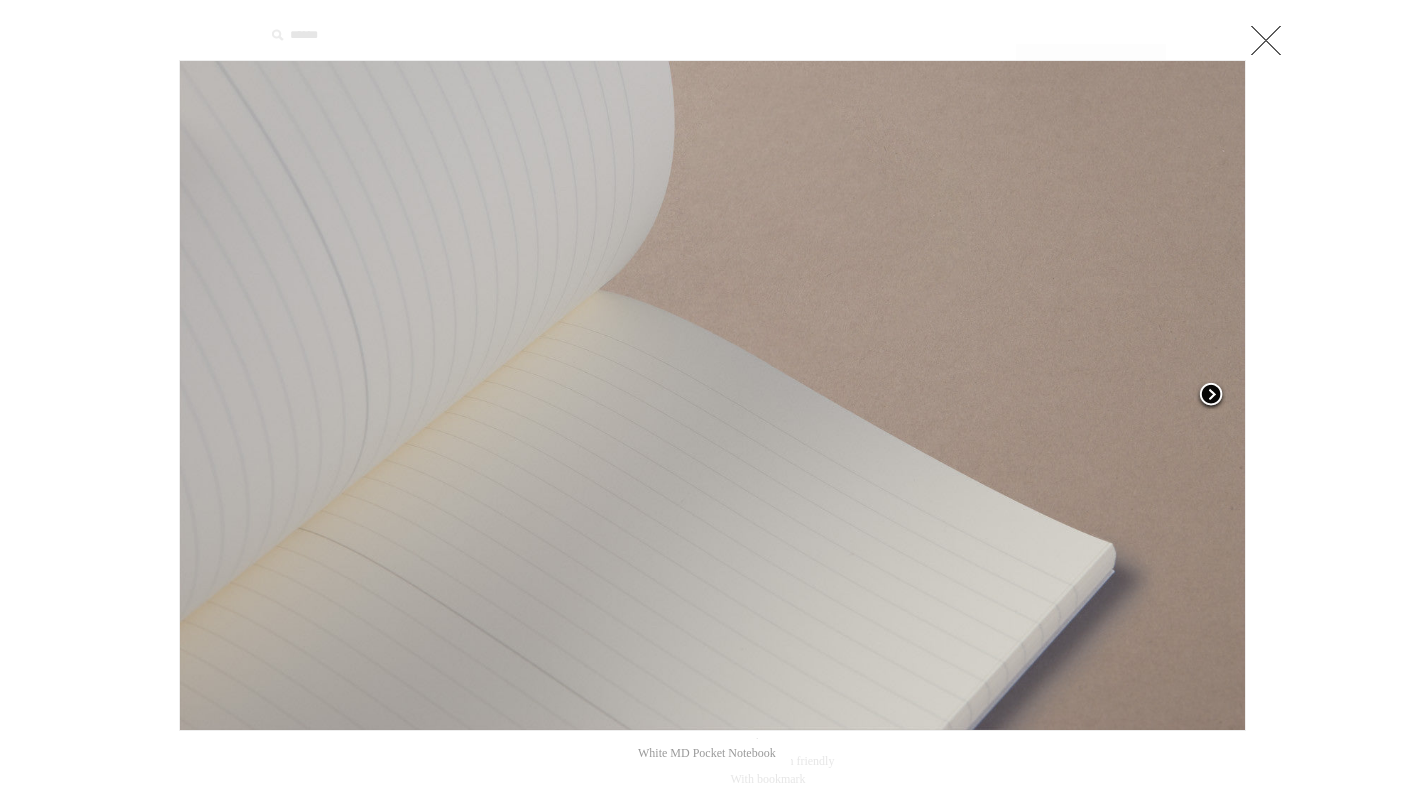 click at bounding box center [1059, 395] 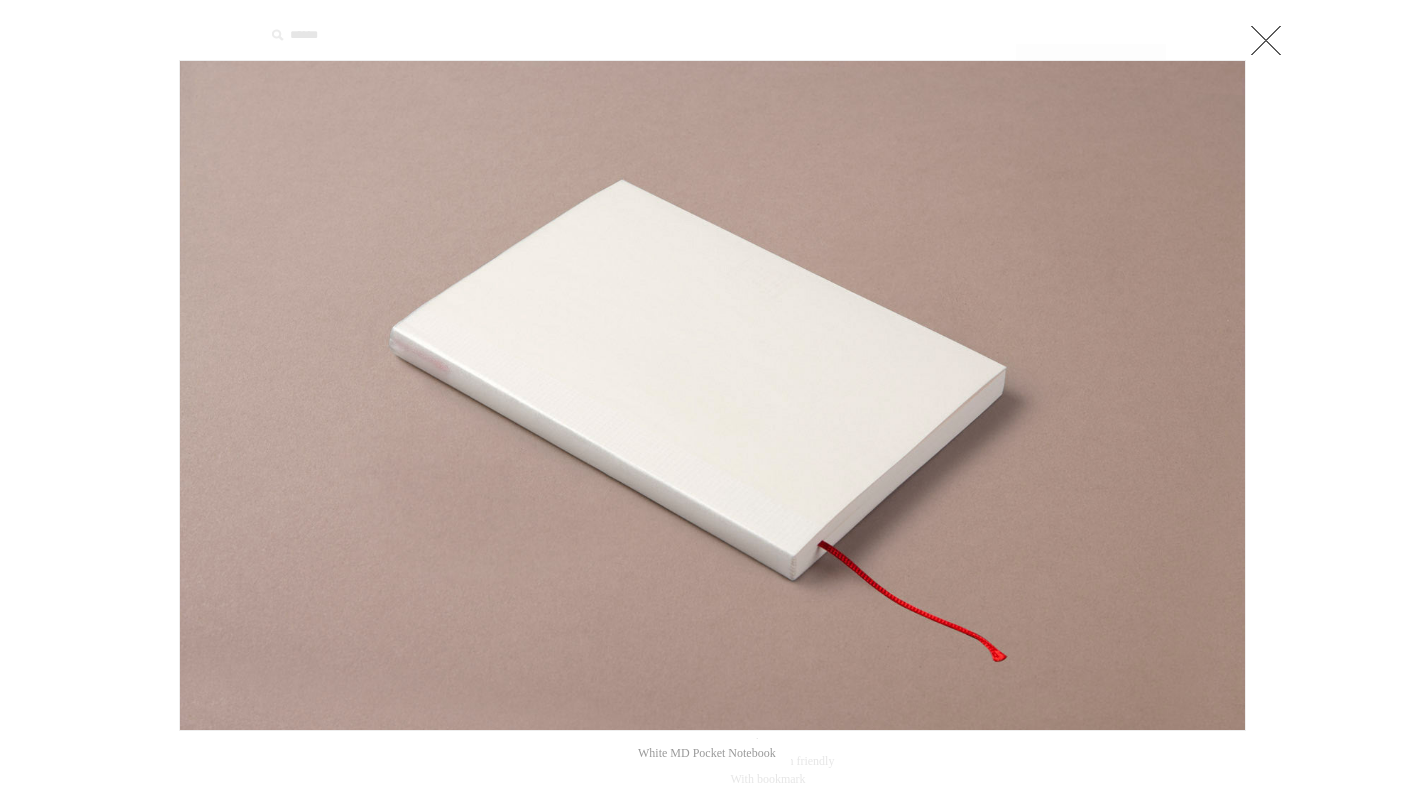 click at bounding box center [1266, 40] 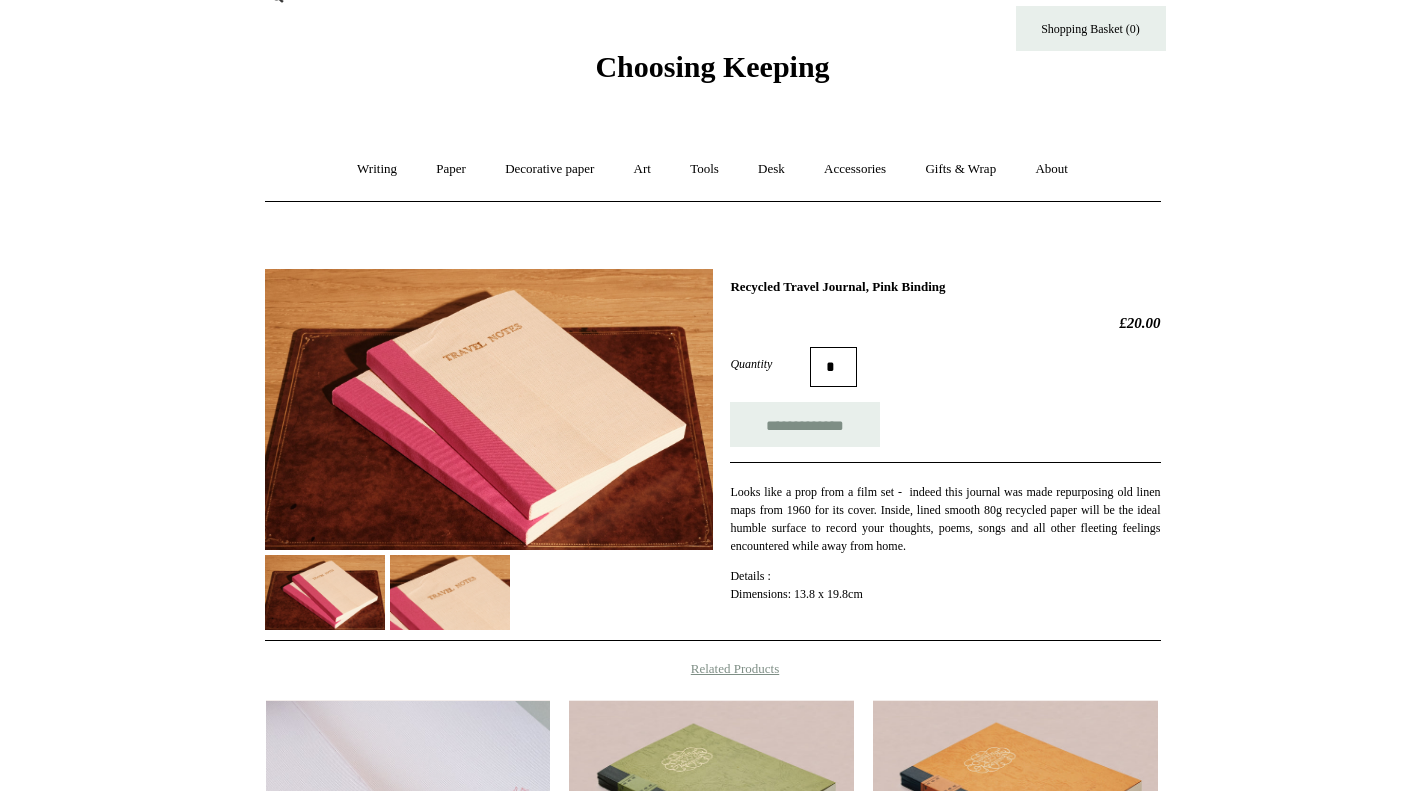 scroll, scrollTop: 31, scrollLeft: 0, axis: vertical 